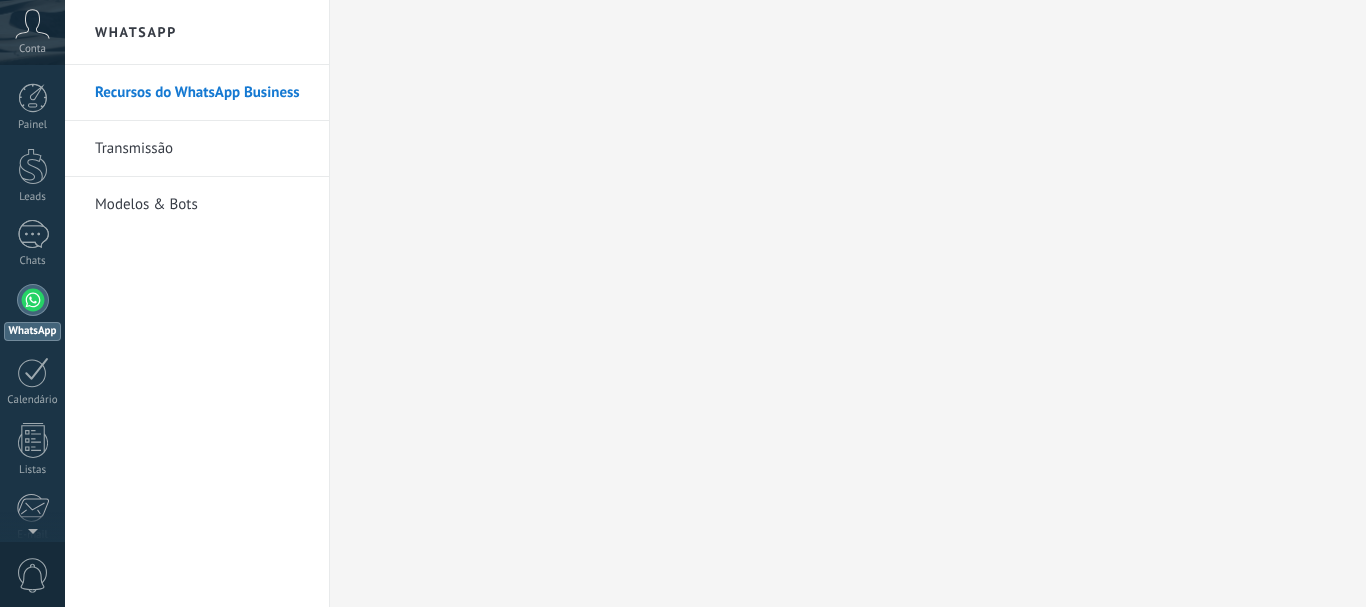 scroll, scrollTop: 0, scrollLeft: 0, axis: both 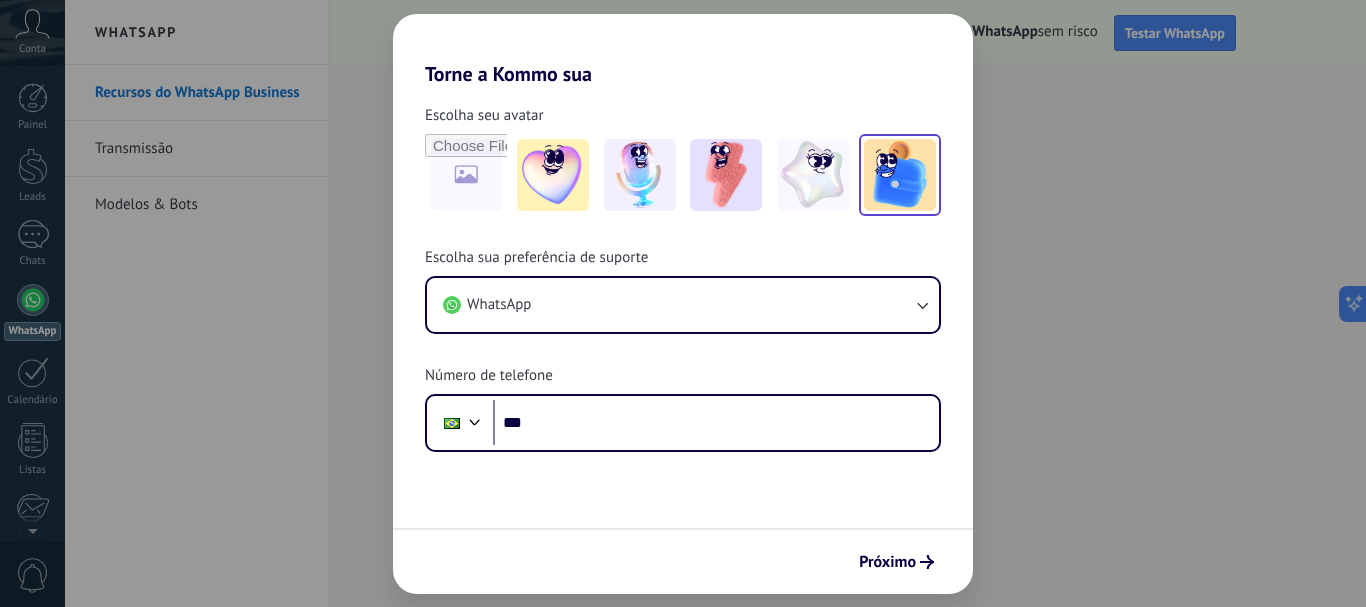 click at bounding box center (553, 175) 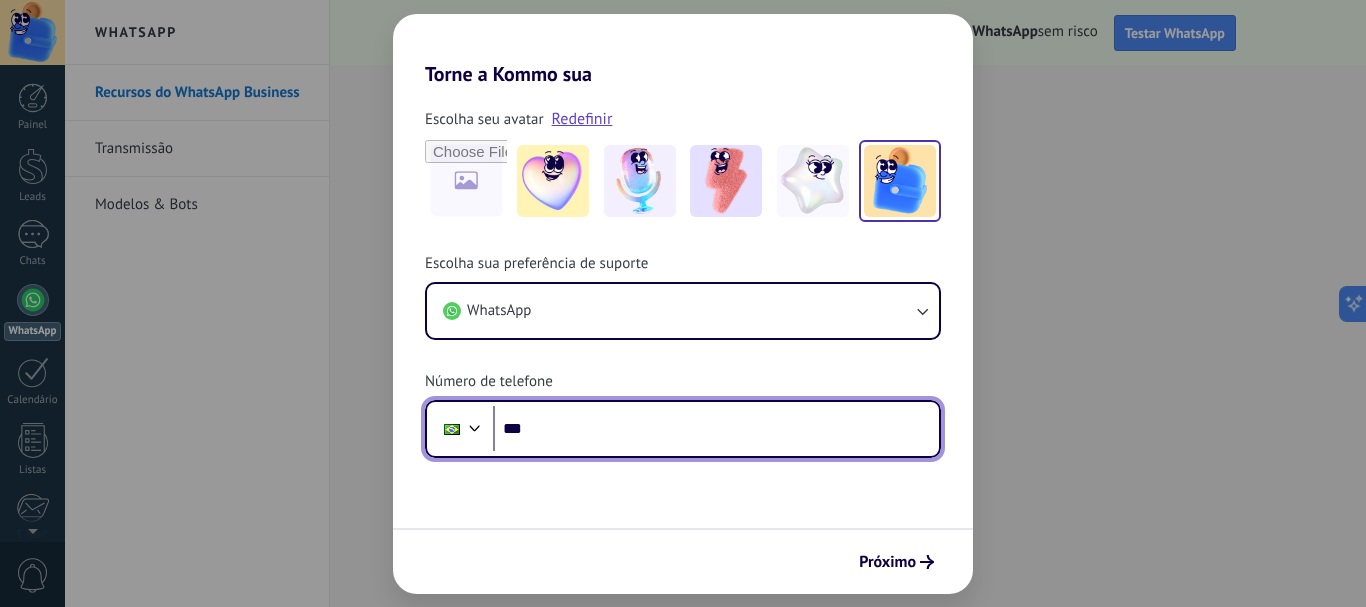 click on "***" at bounding box center [716, 429] 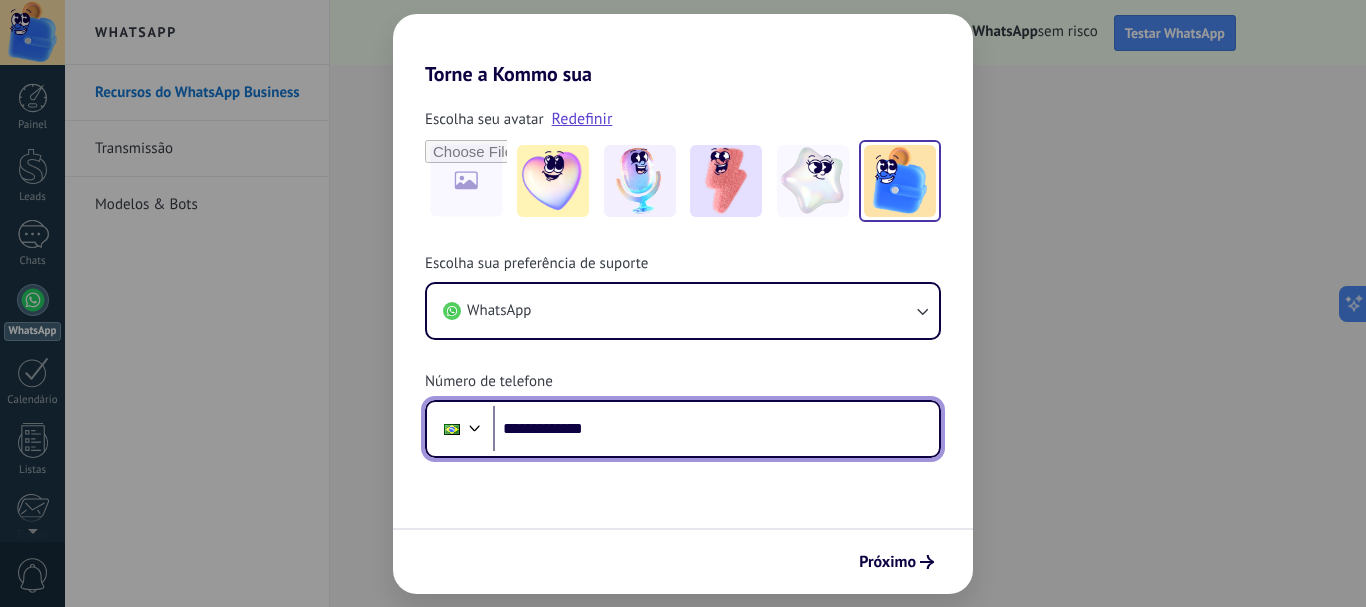 type on "**********" 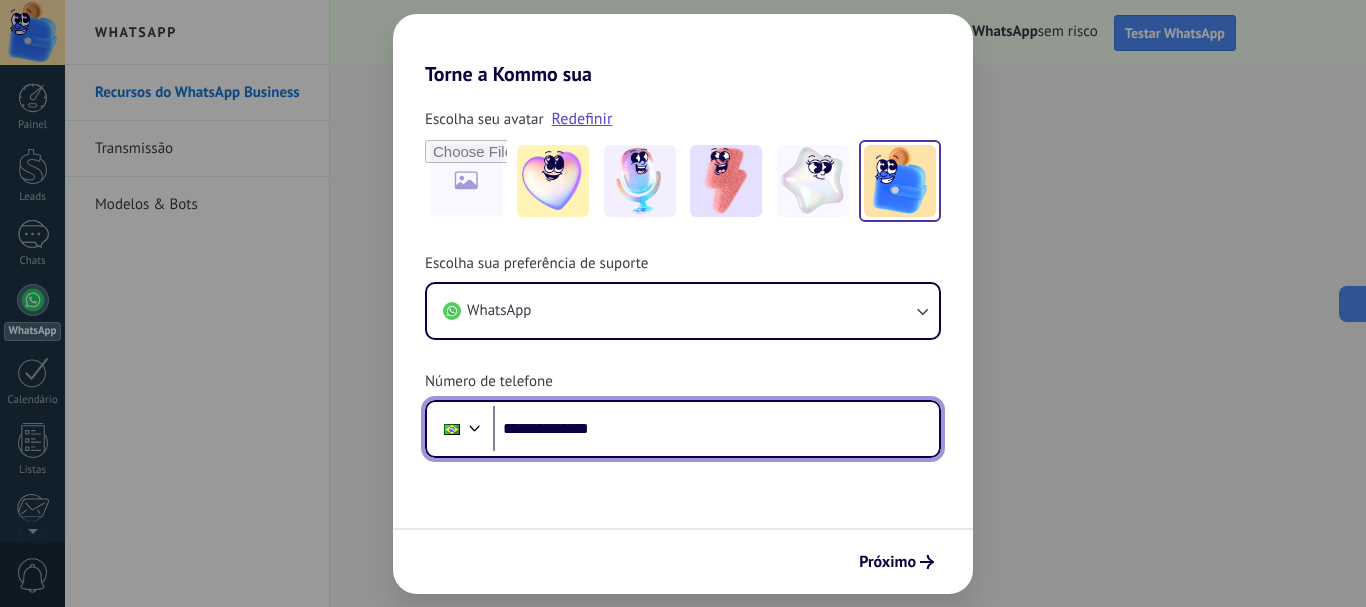 scroll, scrollTop: 0, scrollLeft: 0, axis: both 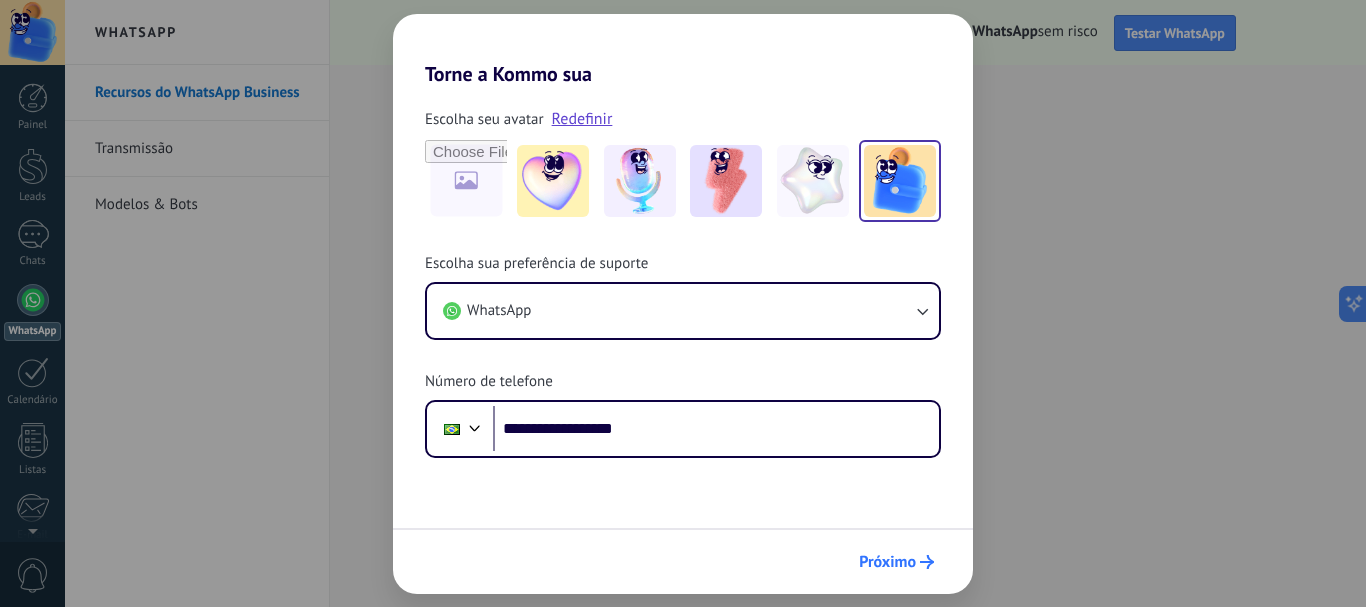 click on "Próximo" at bounding box center [887, 562] 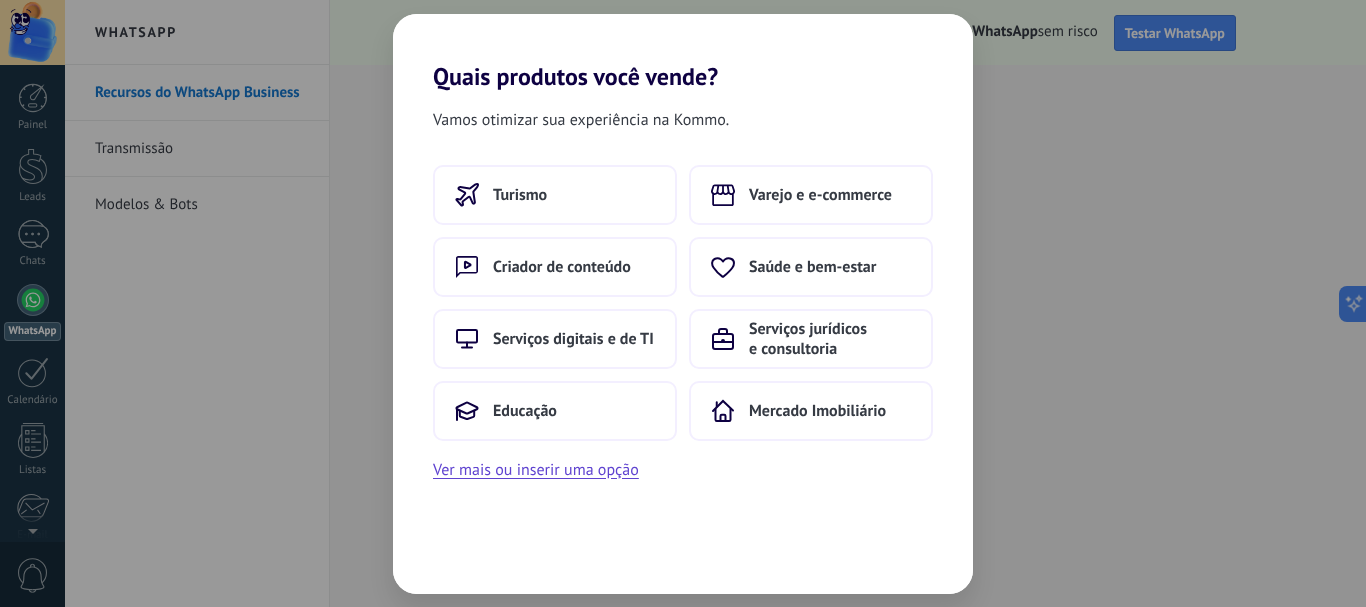 scroll, scrollTop: 0, scrollLeft: 0, axis: both 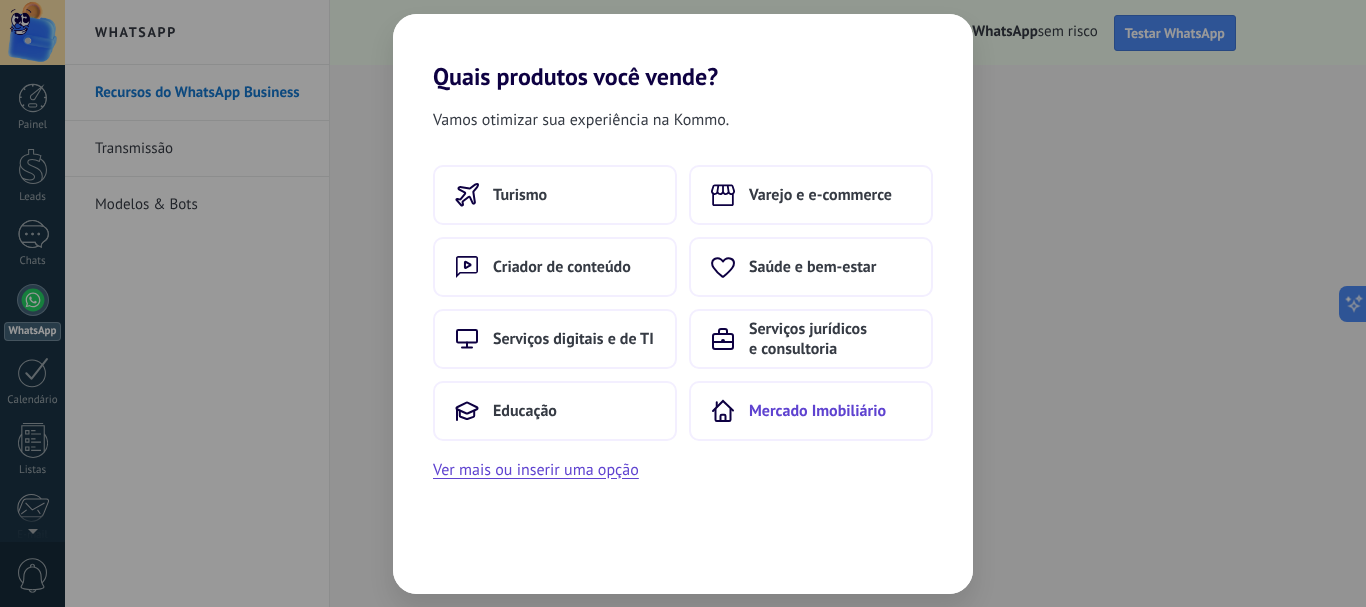 click on "Mercado Imobiliário" at bounding box center [520, 195] 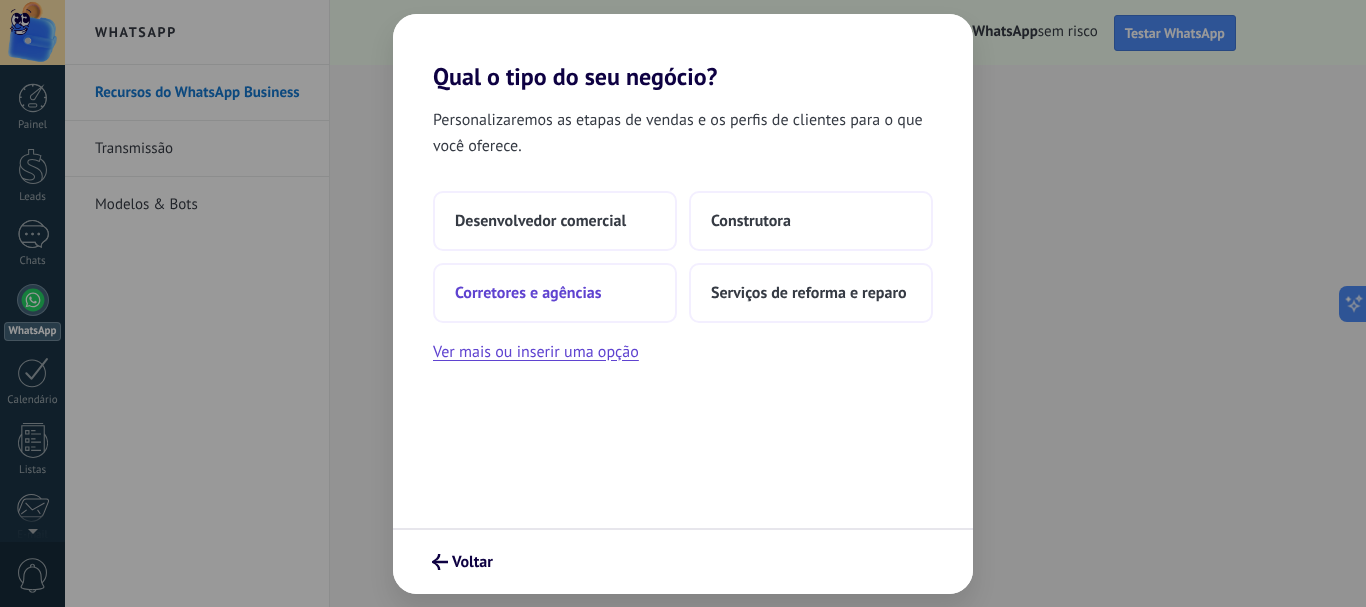 click on "Corretores e agências" at bounding box center (555, 293) 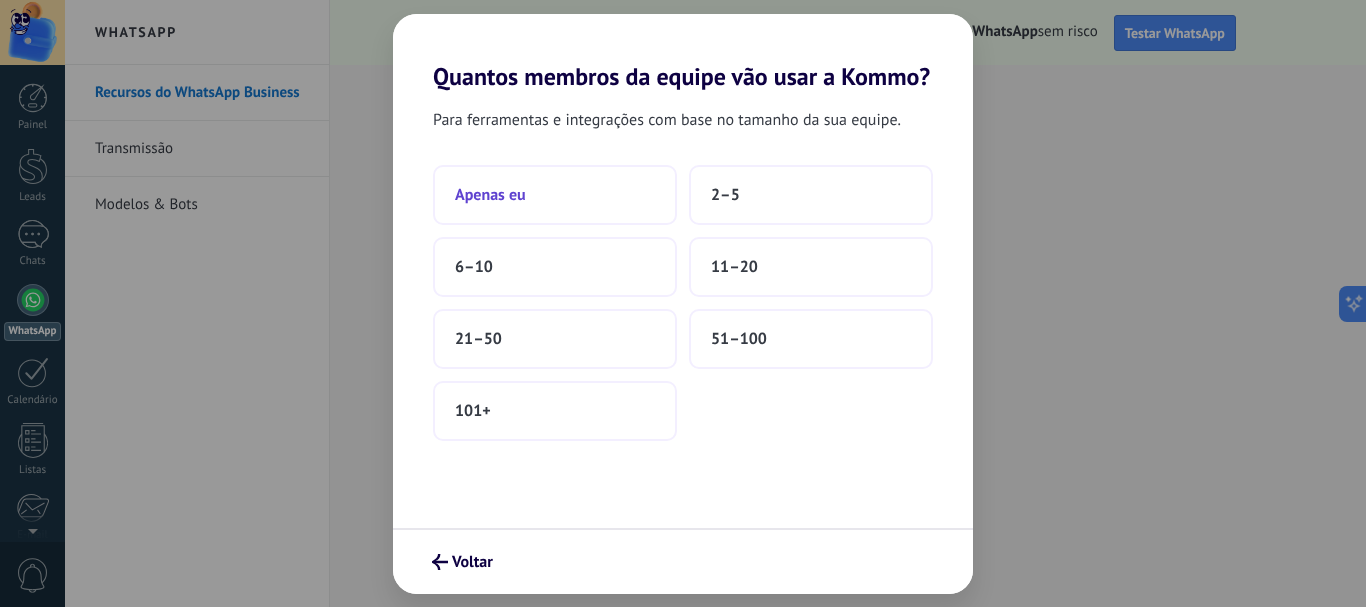 click on "Apenas eu" at bounding box center [490, 195] 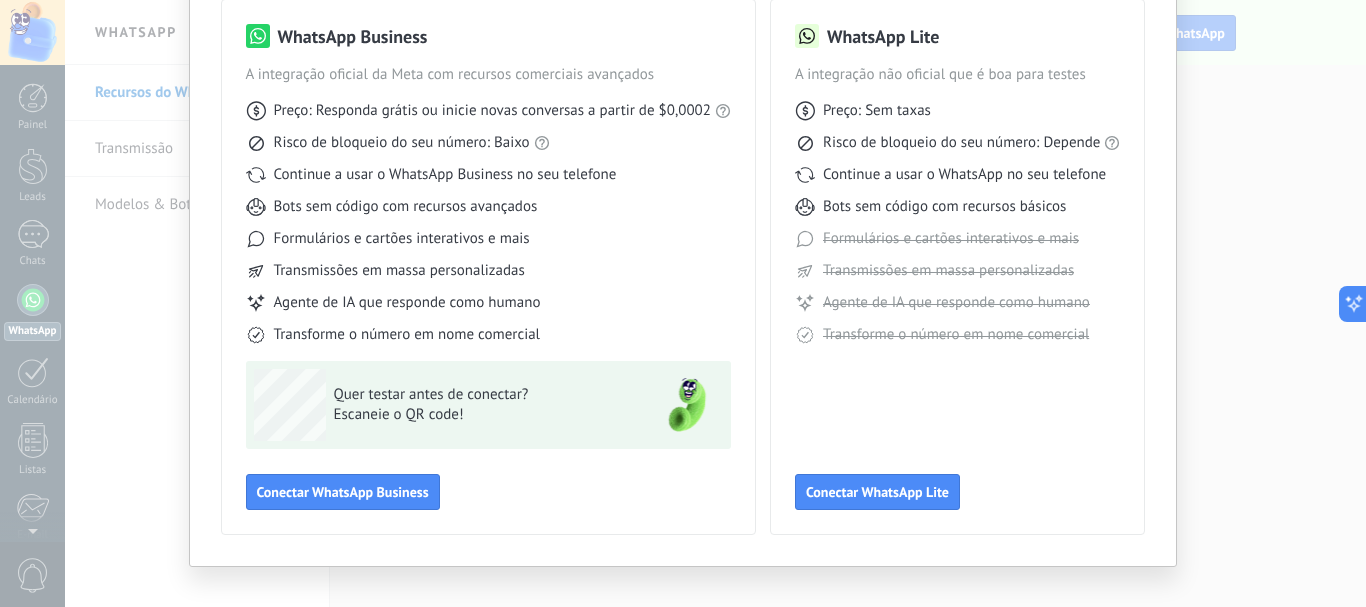 scroll, scrollTop: 178, scrollLeft: 0, axis: vertical 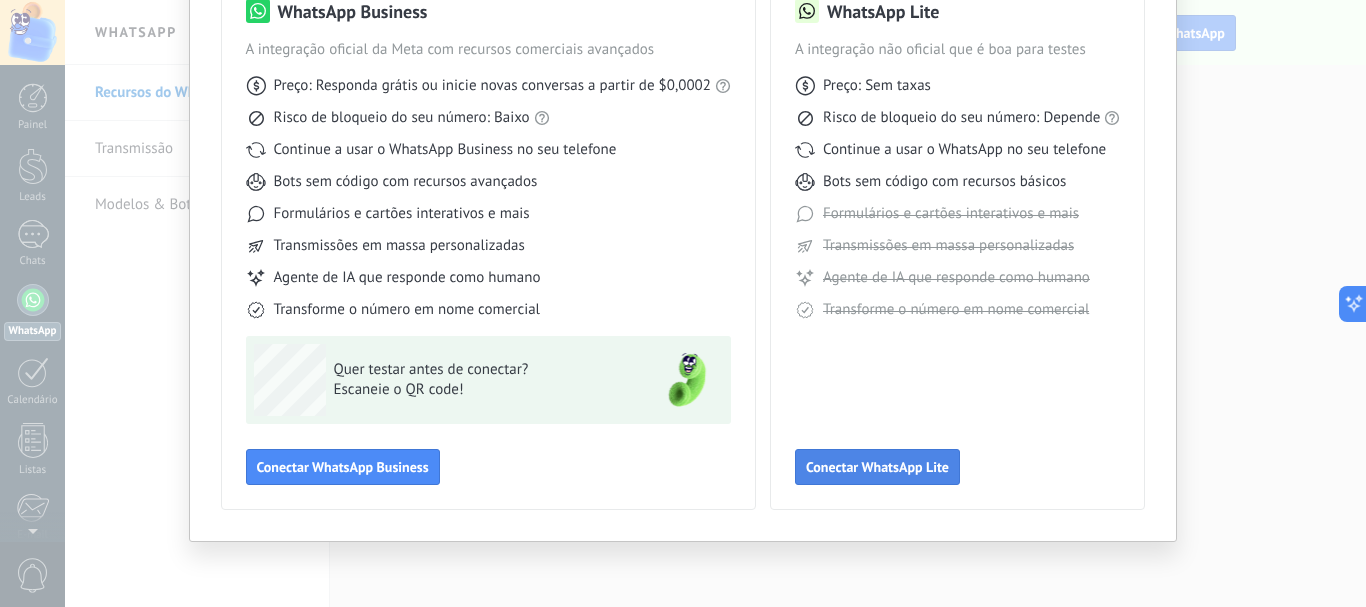 click on "Conectar WhatsApp Lite" at bounding box center [343, 467] 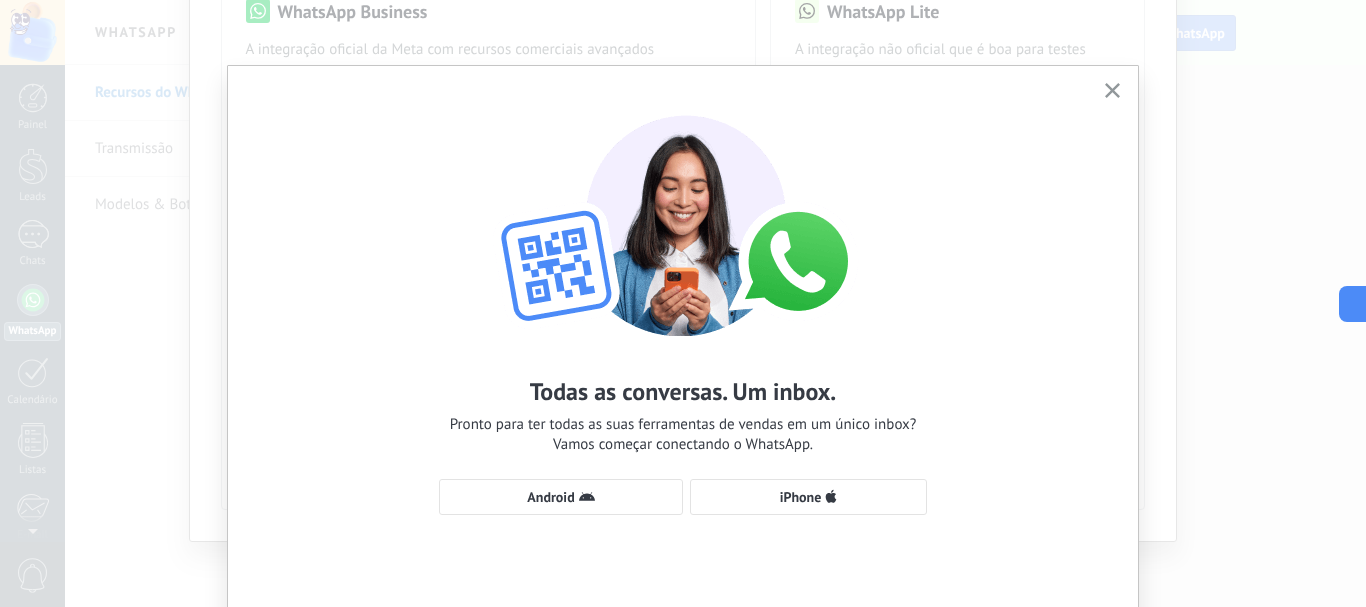 scroll, scrollTop: 83, scrollLeft: 0, axis: vertical 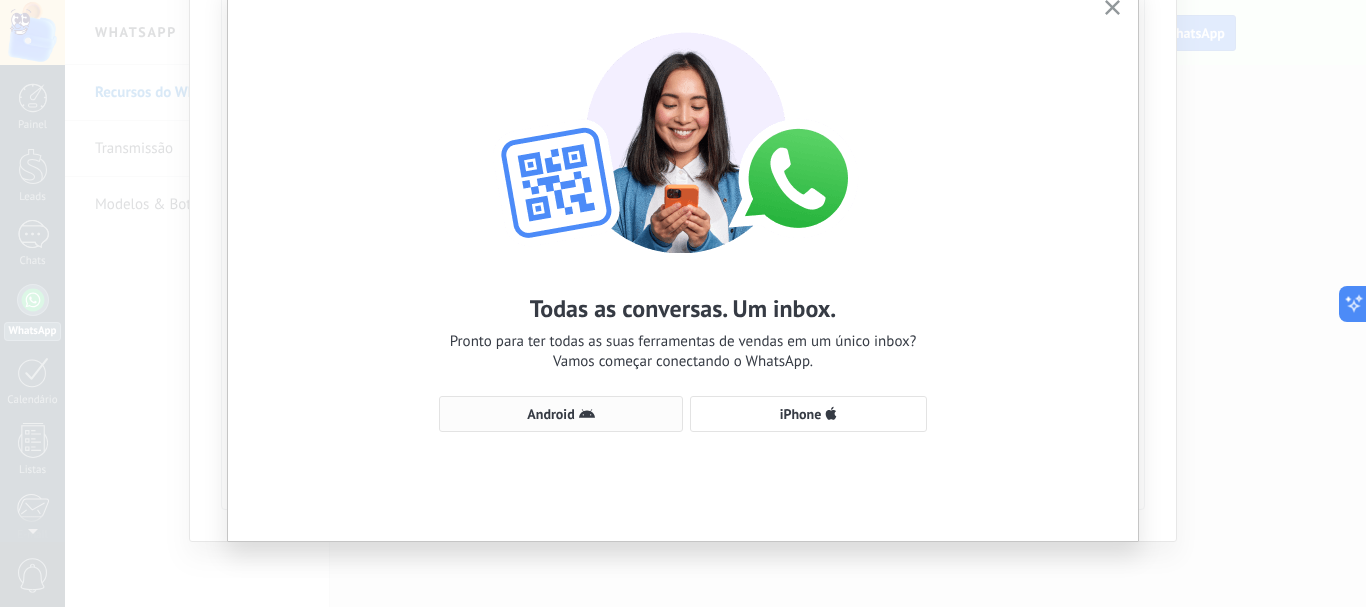 click on "Android" at bounding box center (550, 414) 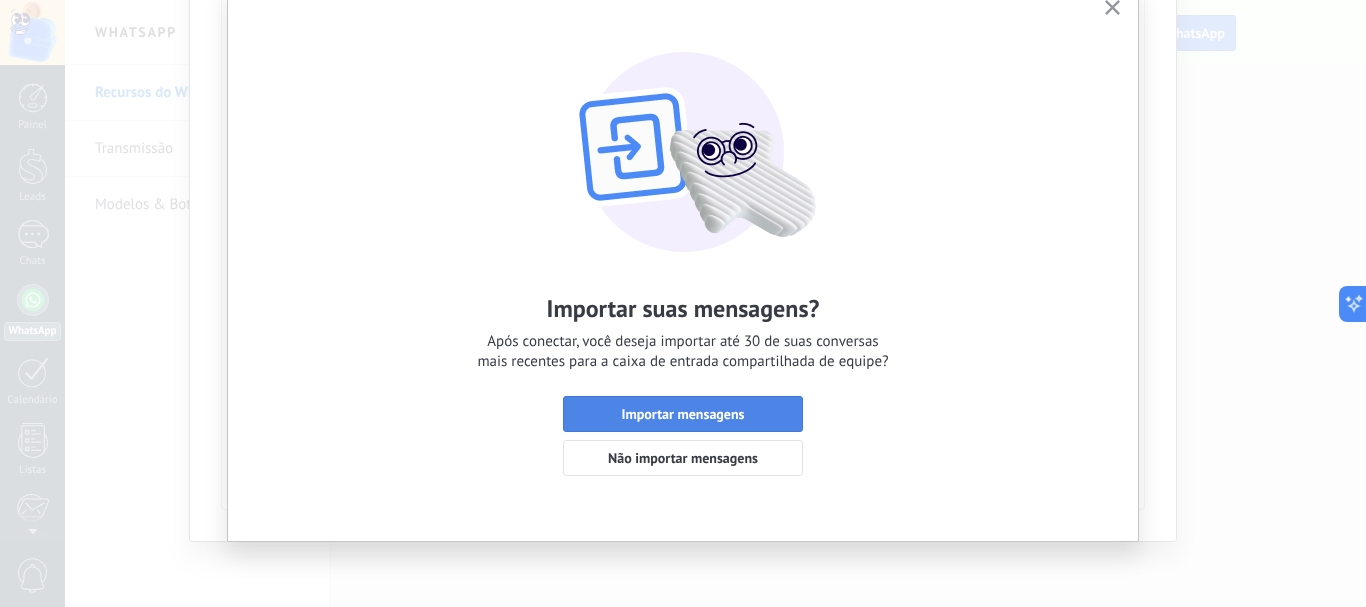 click on "Importar mensagens" at bounding box center (683, 414) 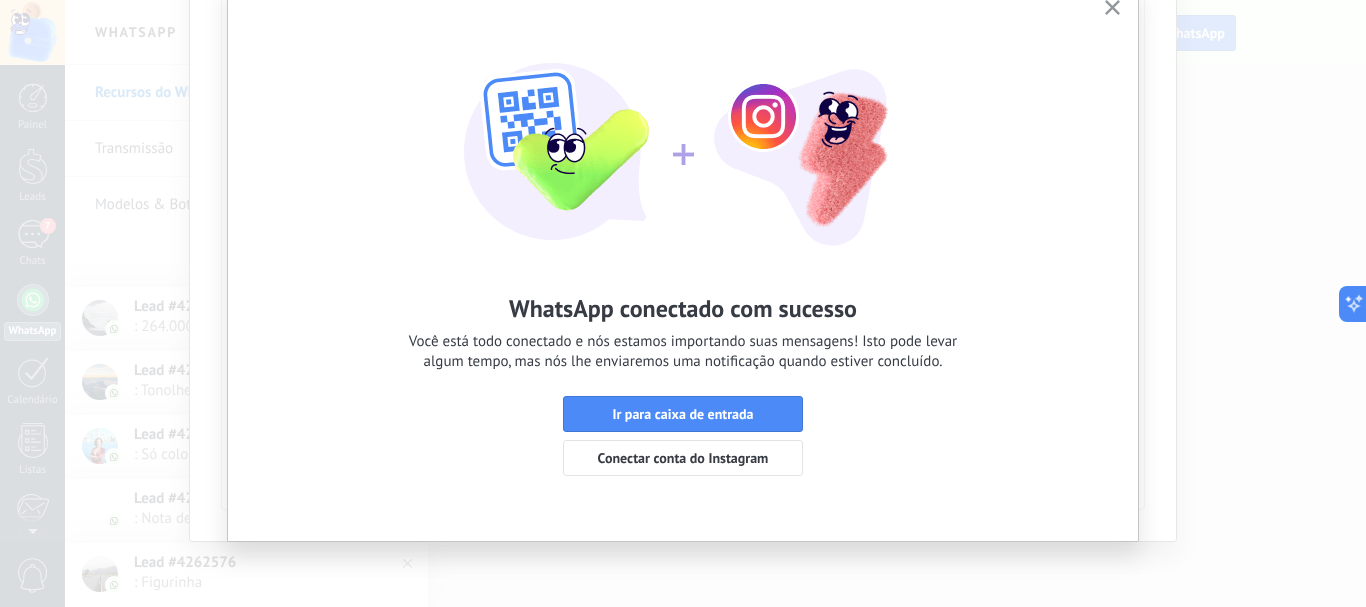 click on "Ir para caixa de entrada" at bounding box center [683, 414] 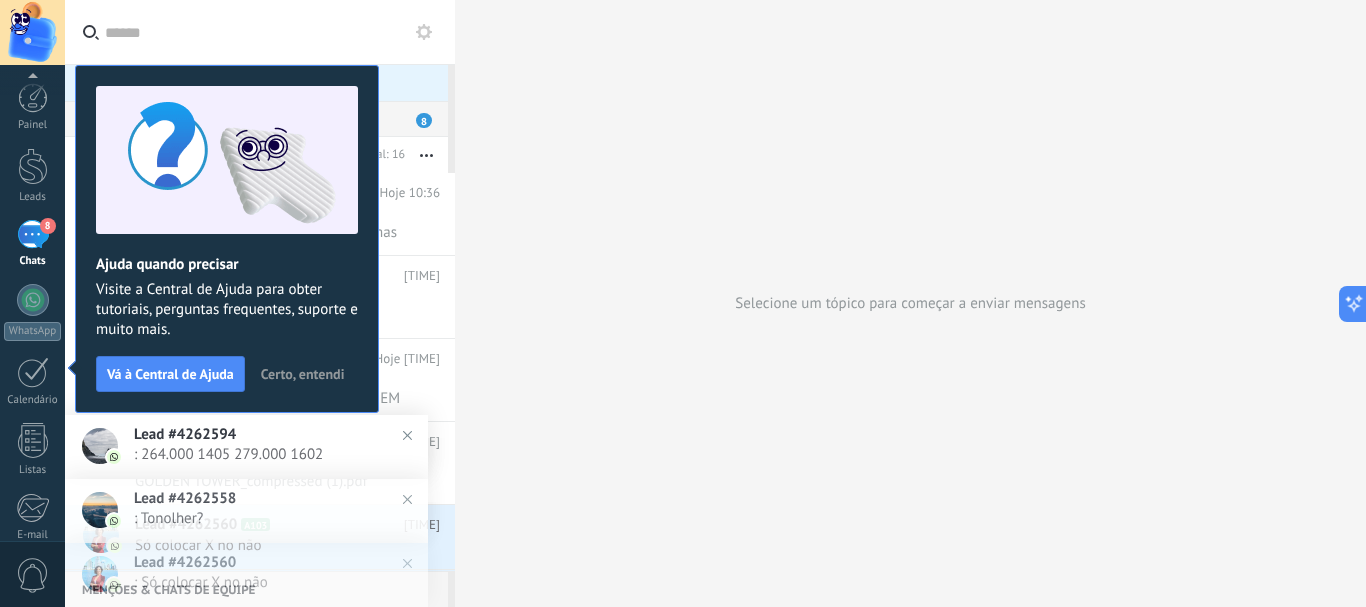 scroll, scrollTop: 225, scrollLeft: 0, axis: vertical 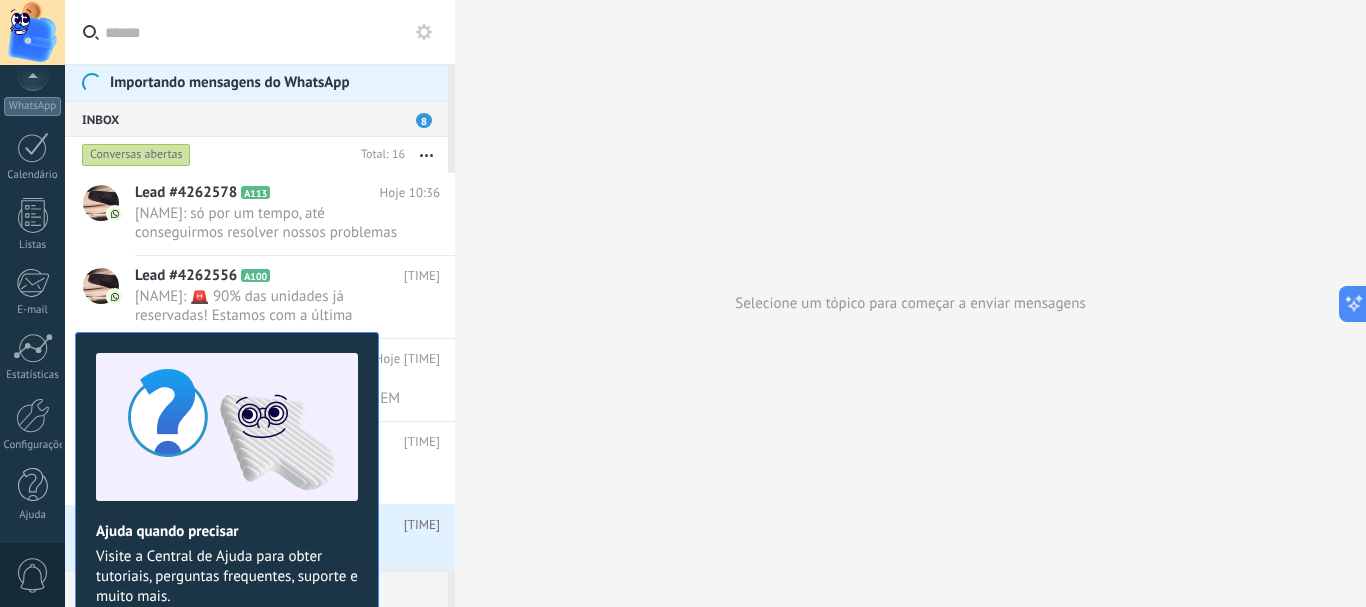 click on "Certo, entendi" at bounding box center [303, 641] 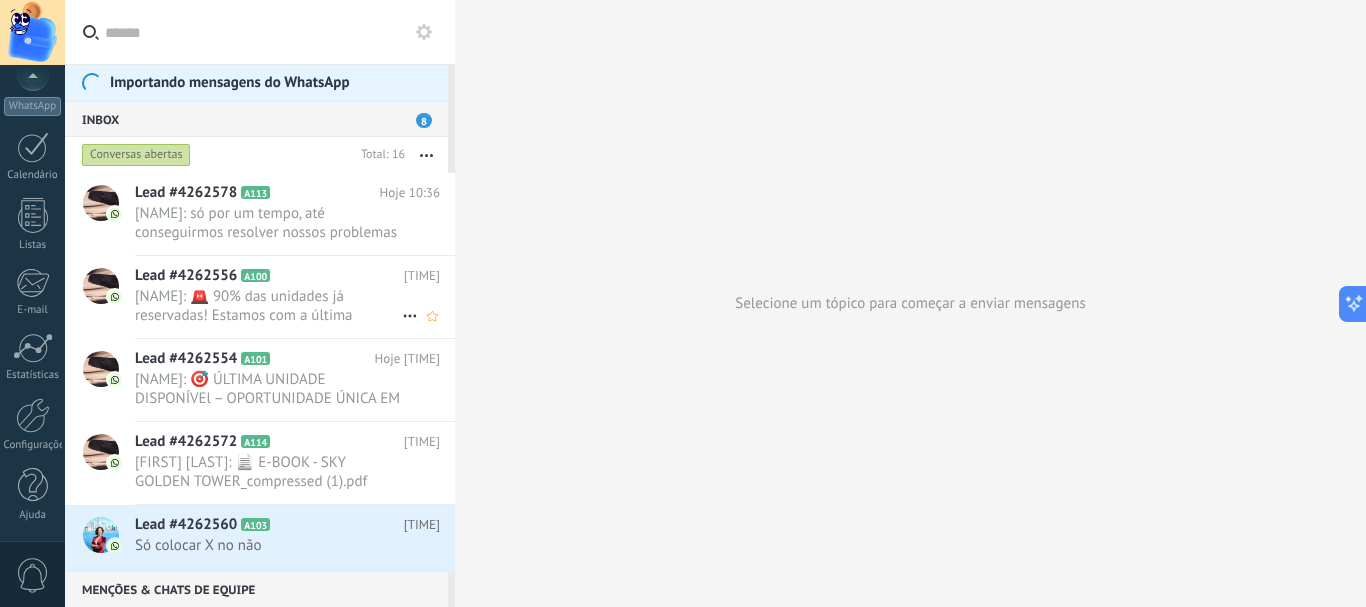 click on "[NAME]: 🚨 90% das unidades já reservadas!
Estamos com a última unidade disponível no novo fluxo de pagamento:
💰 Entrad..." at bounding box center [268, 306] 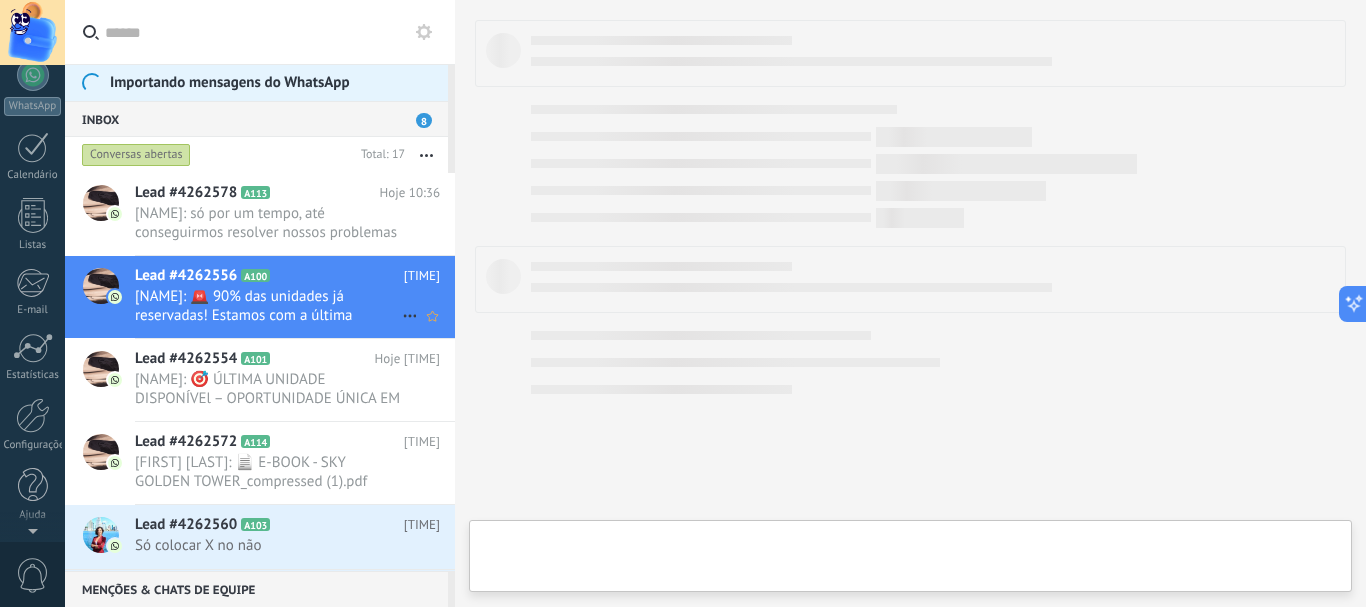 scroll, scrollTop: 0, scrollLeft: 0, axis: both 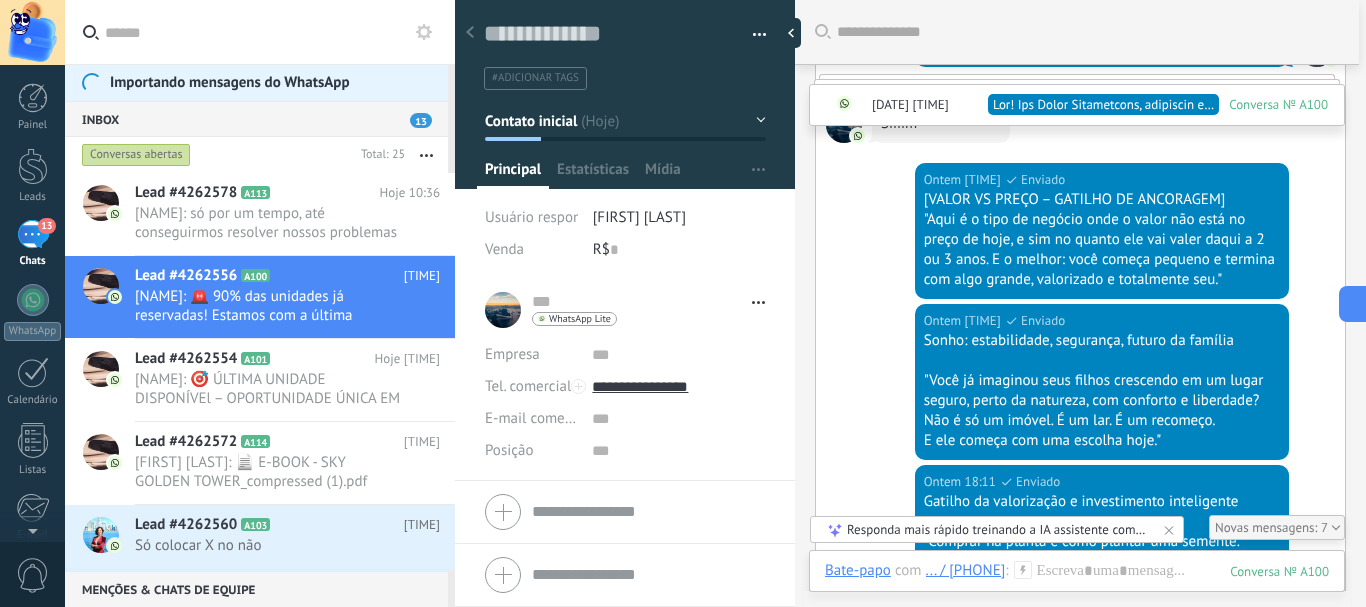 click at bounding box center (791, 33) 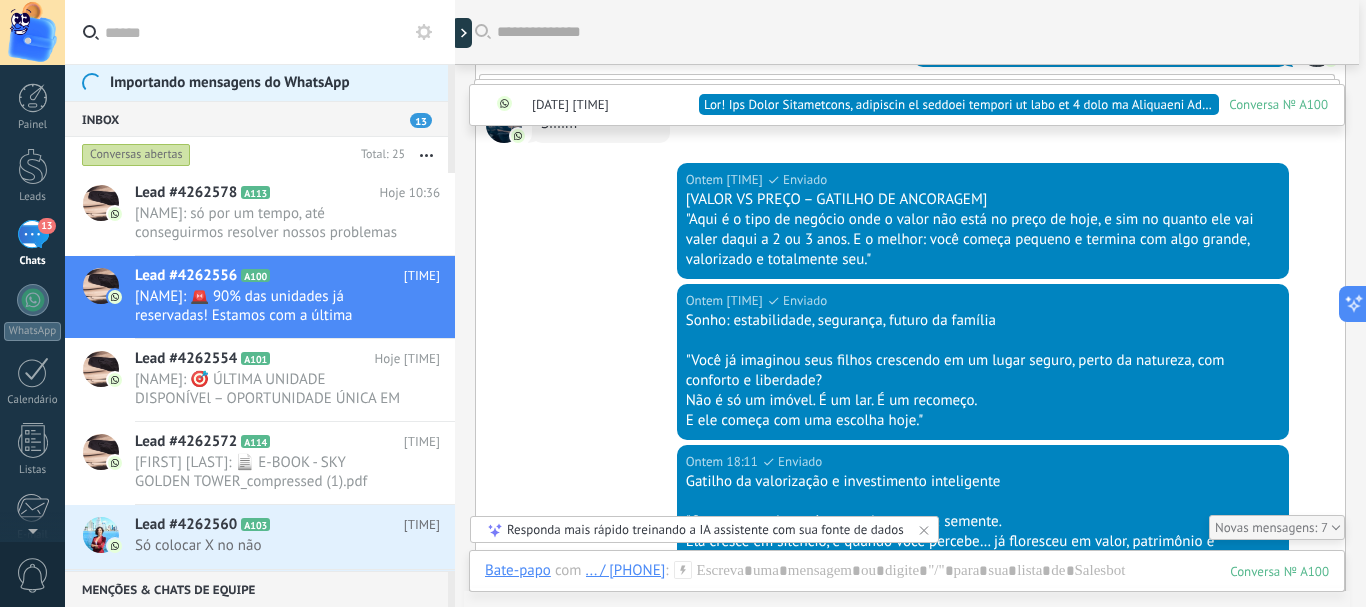 scroll, scrollTop: 60, scrollLeft: 0, axis: vertical 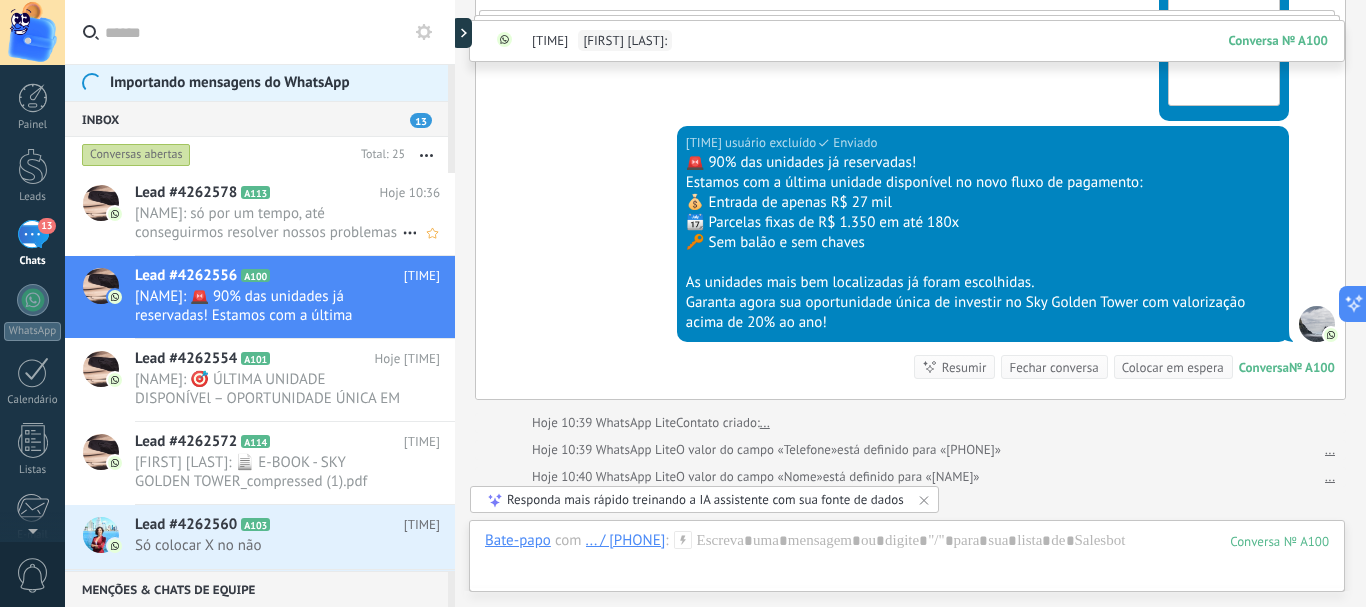 click on "[NAME]: só por um tempo, até conseguirmos resolver nossos problemas aqui, mas na medida do possível iremos até a const..." at bounding box center (268, 223) 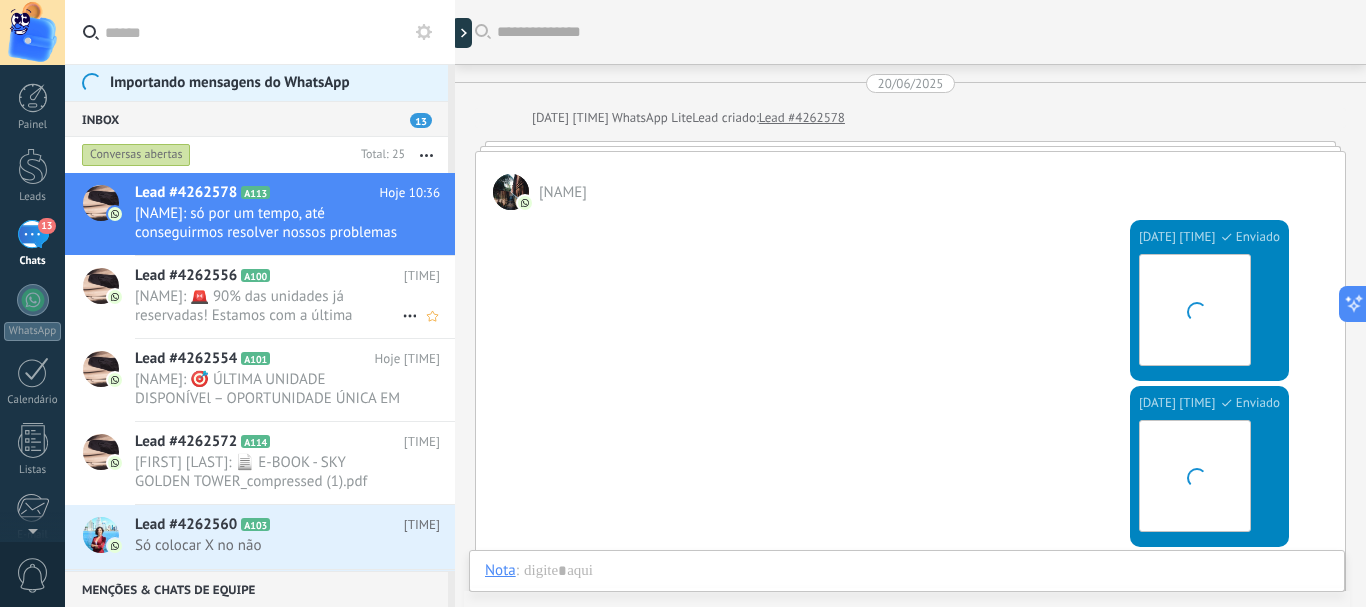 scroll, scrollTop: 4147, scrollLeft: 0, axis: vertical 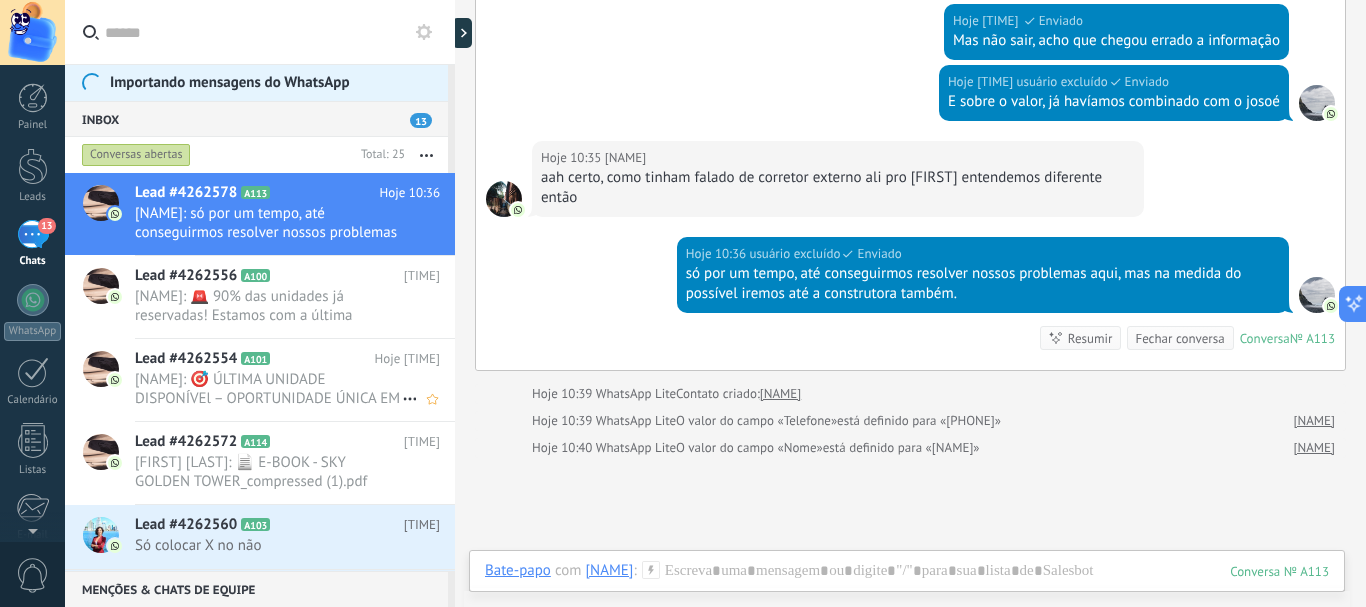 drag, startPoint x: 197, startPoint y: 297, endPoint x: 200, endPoint y: 368, distance: 71.063354 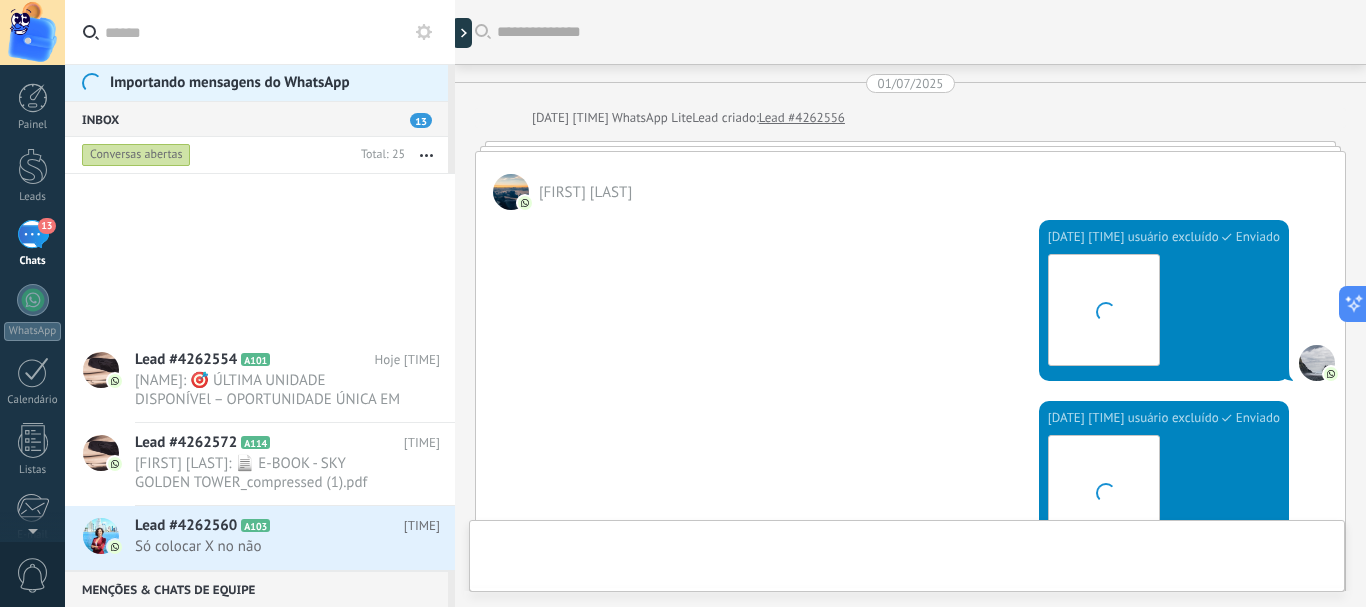 scroll, scrollTop: 525, scrollLeft: 0, axis: vertical 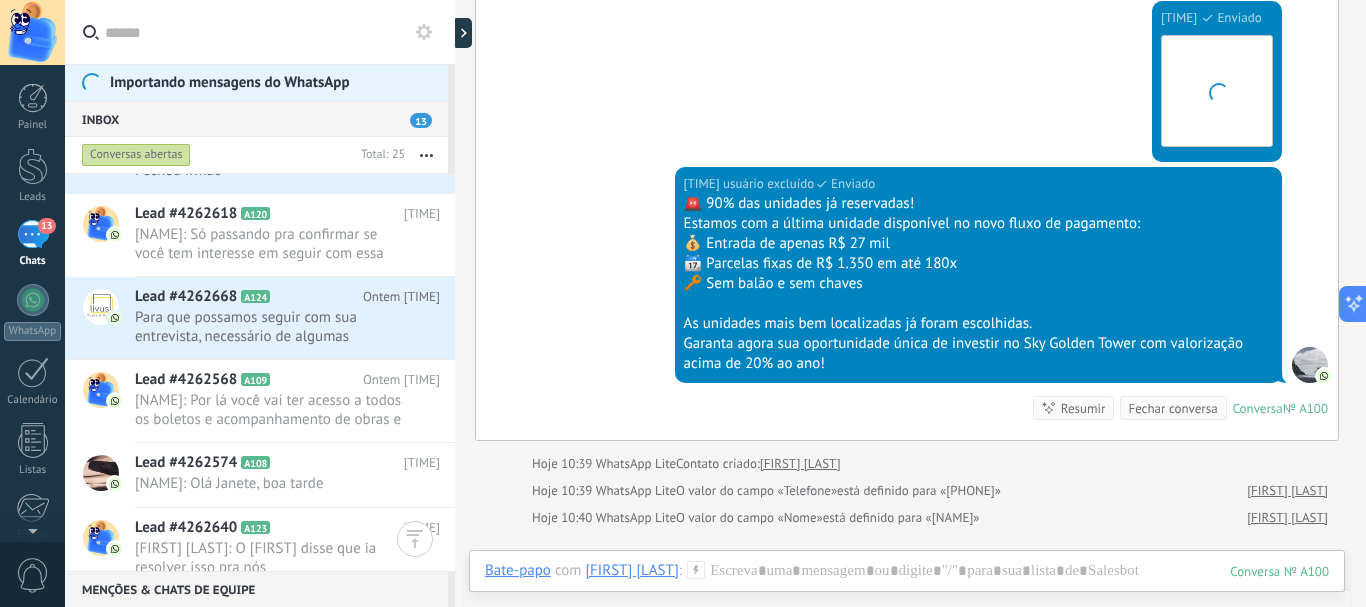 click on "13" at bounding box center [421, 120] 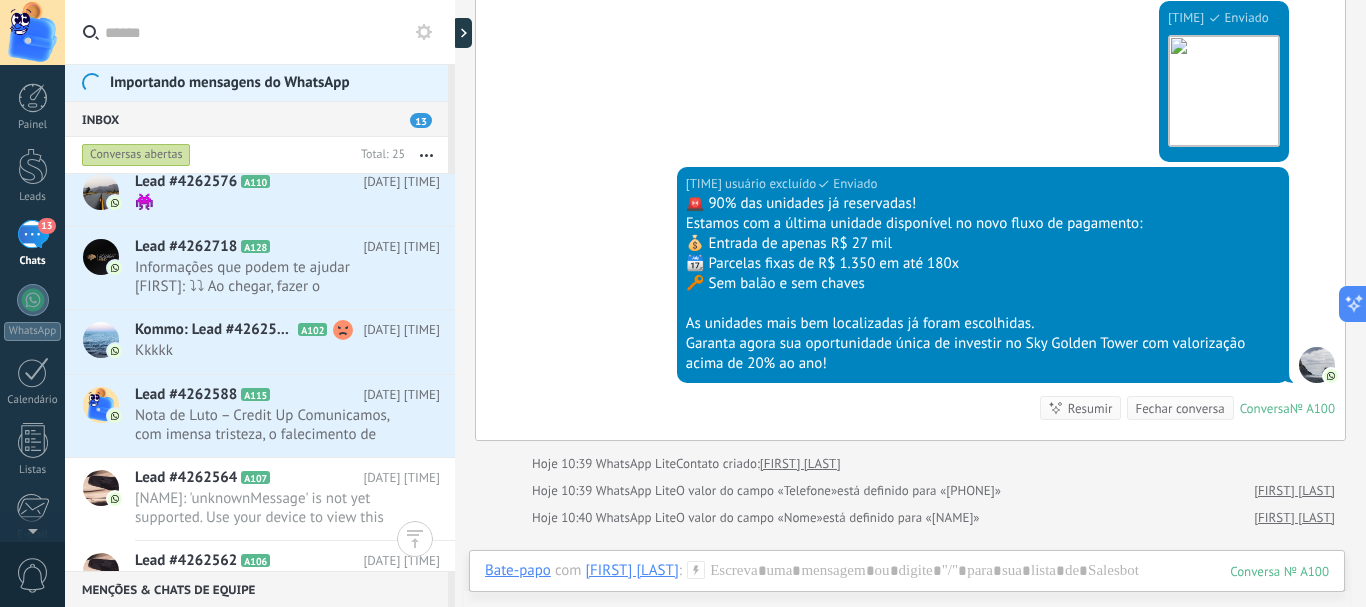 scroll, scrollTop: 1534, scrollLeft: 0, axis: vertical 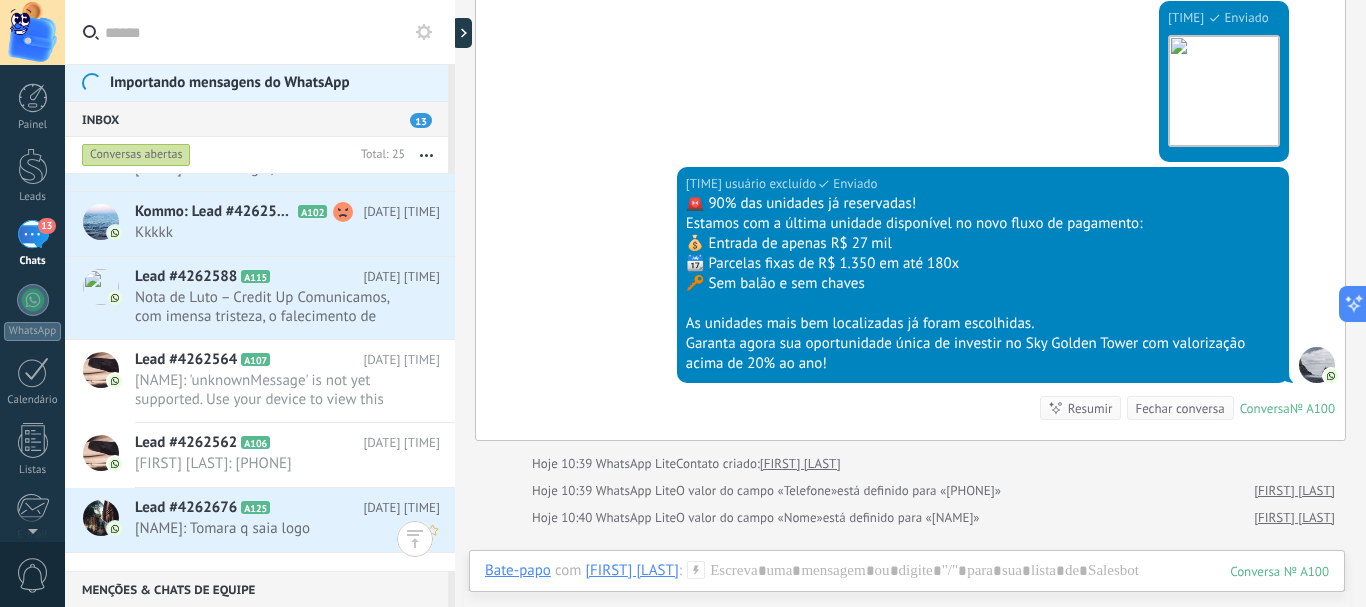click on "[NAME]: Tomara q saia logo" at bounding box center [268, 528] 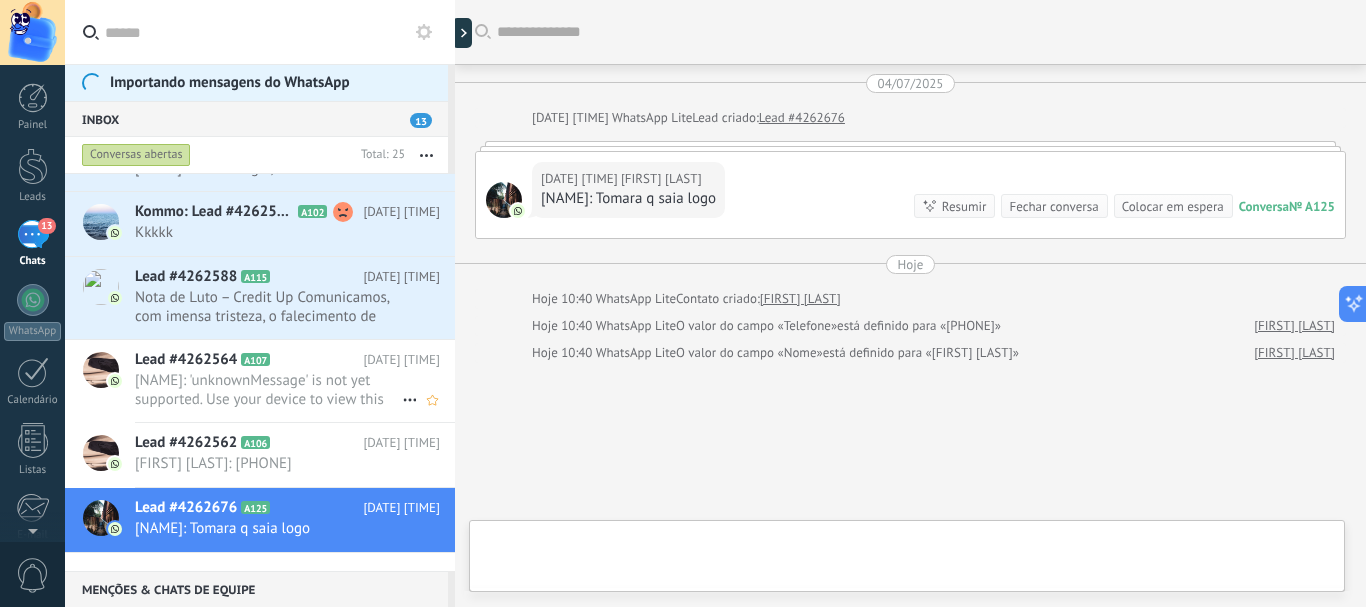 scroll, scrollTop: 0, scrollLeft: 0, axis: both 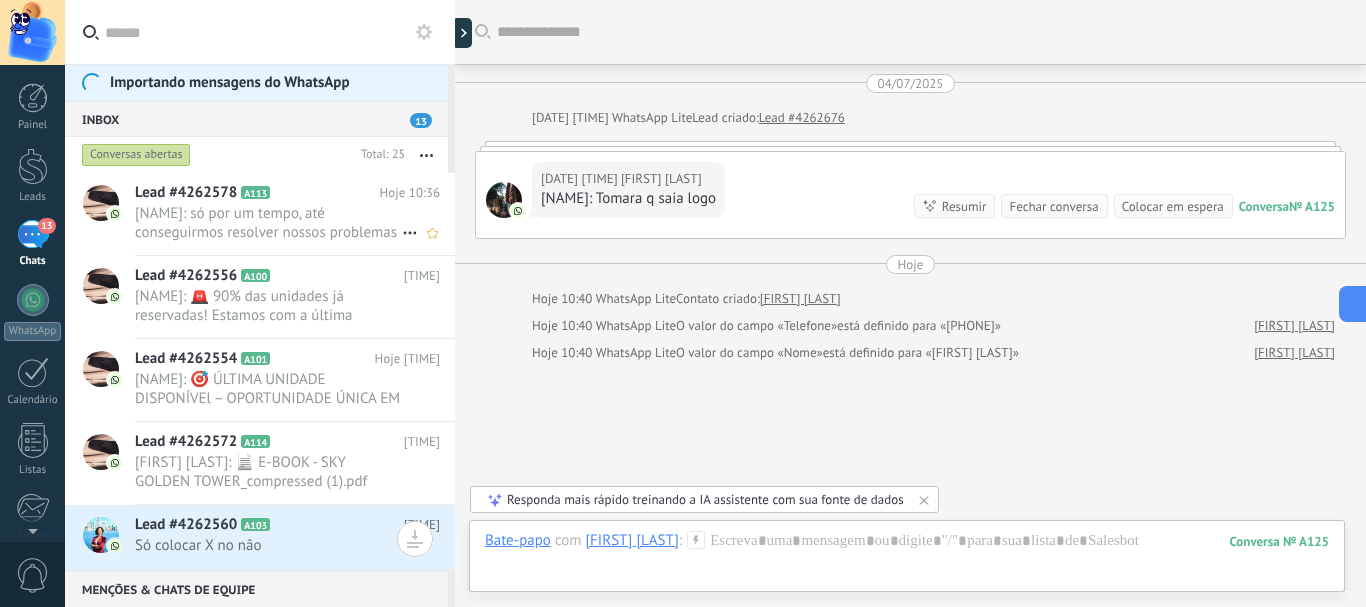click on "[NAME]: só por um tempo, até conseguirmos resolver nossos problemas aqui, mas na medida do possível iremos até a const..." at bounding box center [268, 223] 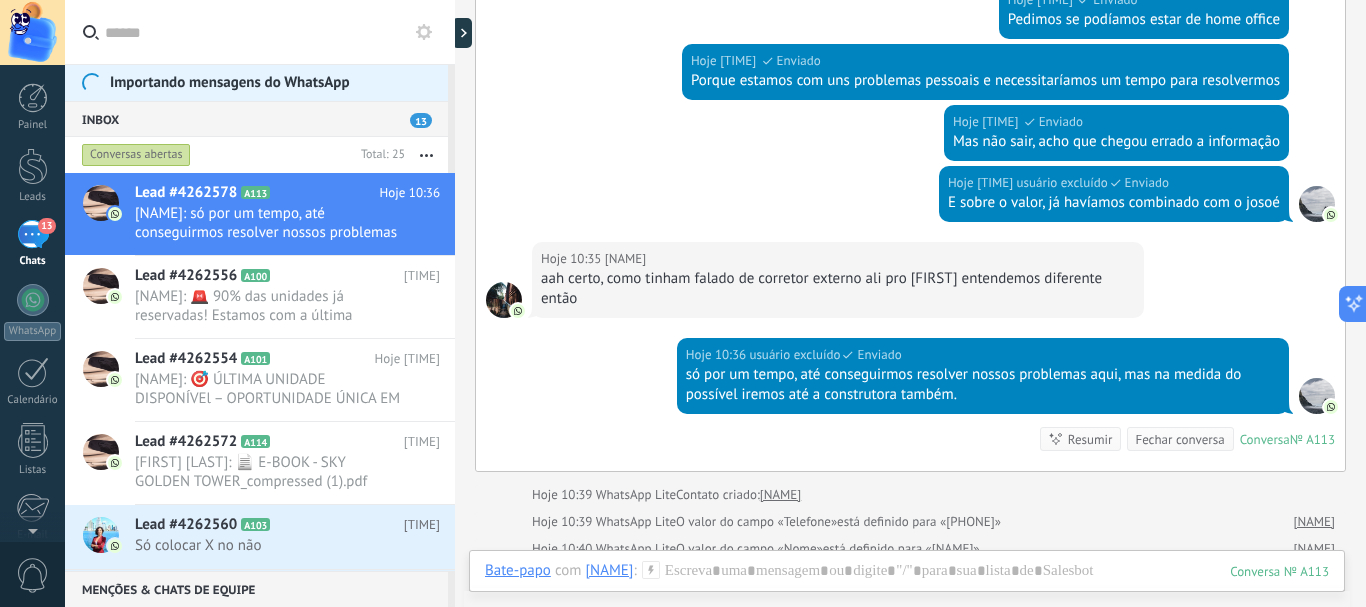 scroll, scrollTop: 4047, scrollLeft: 0, axis: vertical 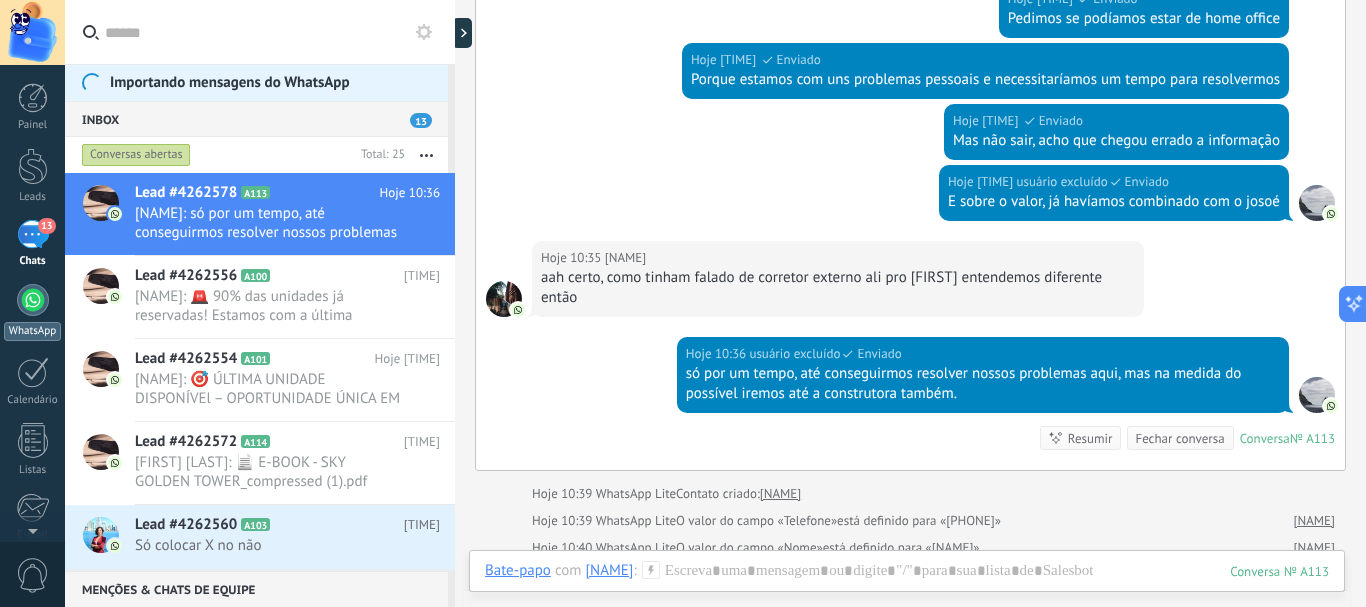 click at bounding box center (33, 300) 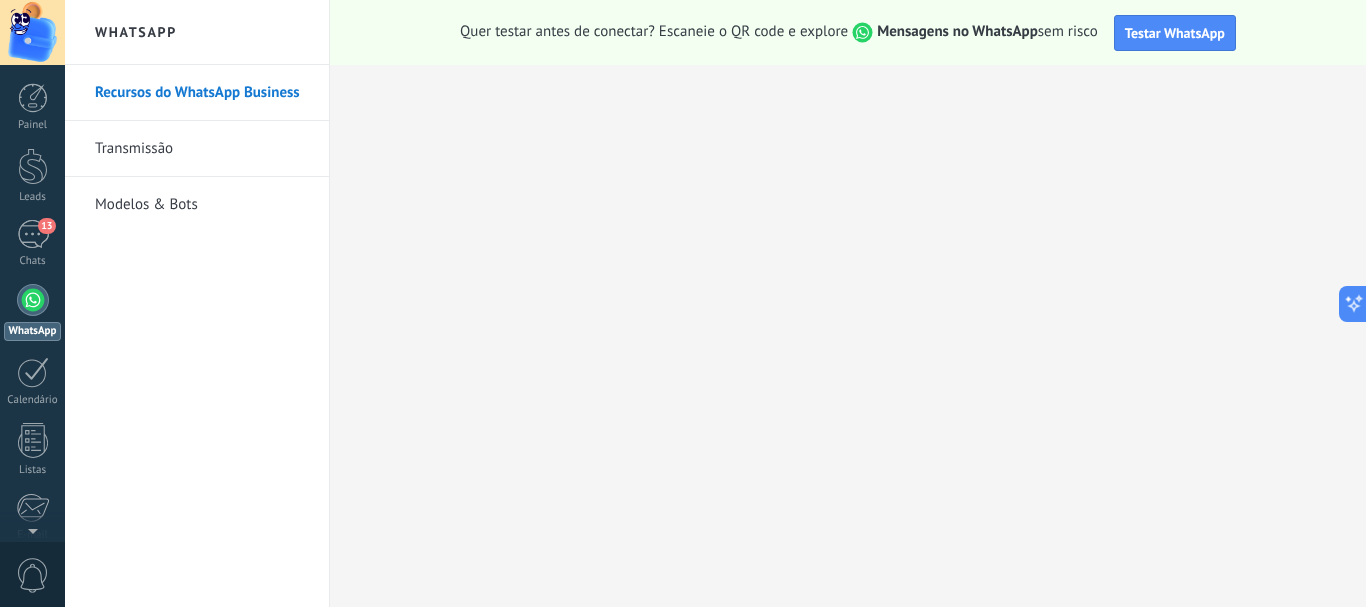 click on "Transmissão" at bounding box center [202, 149] 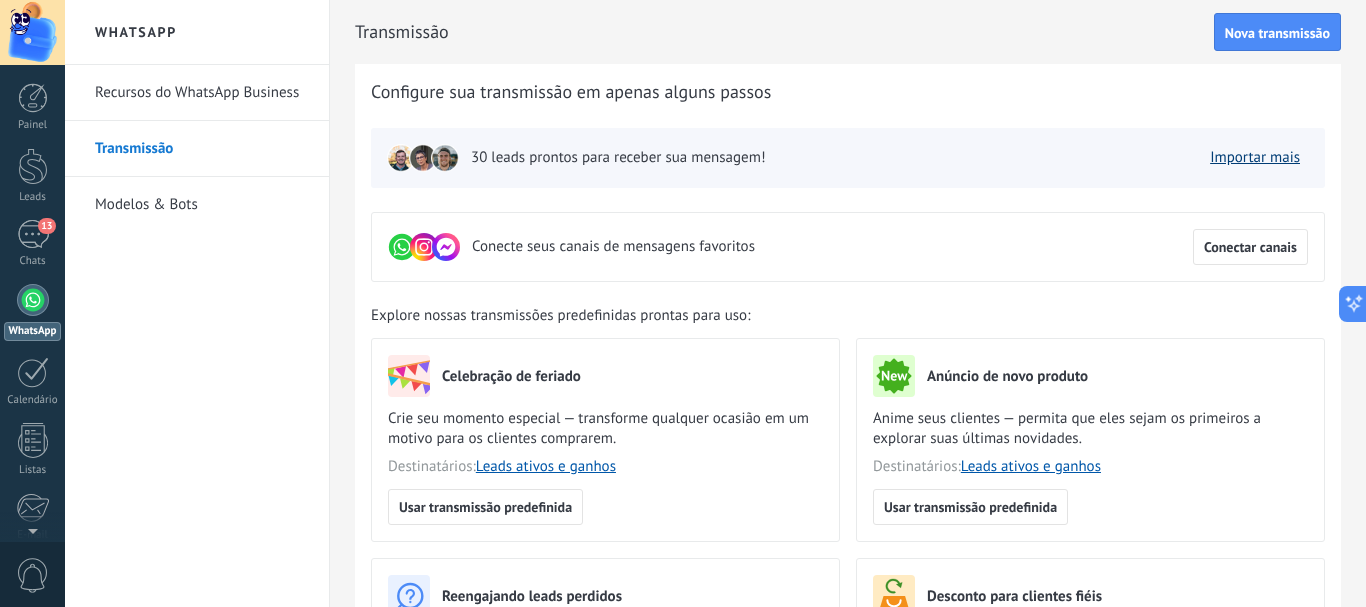 click on "Importar mais" at bounding box center (1255, 157) 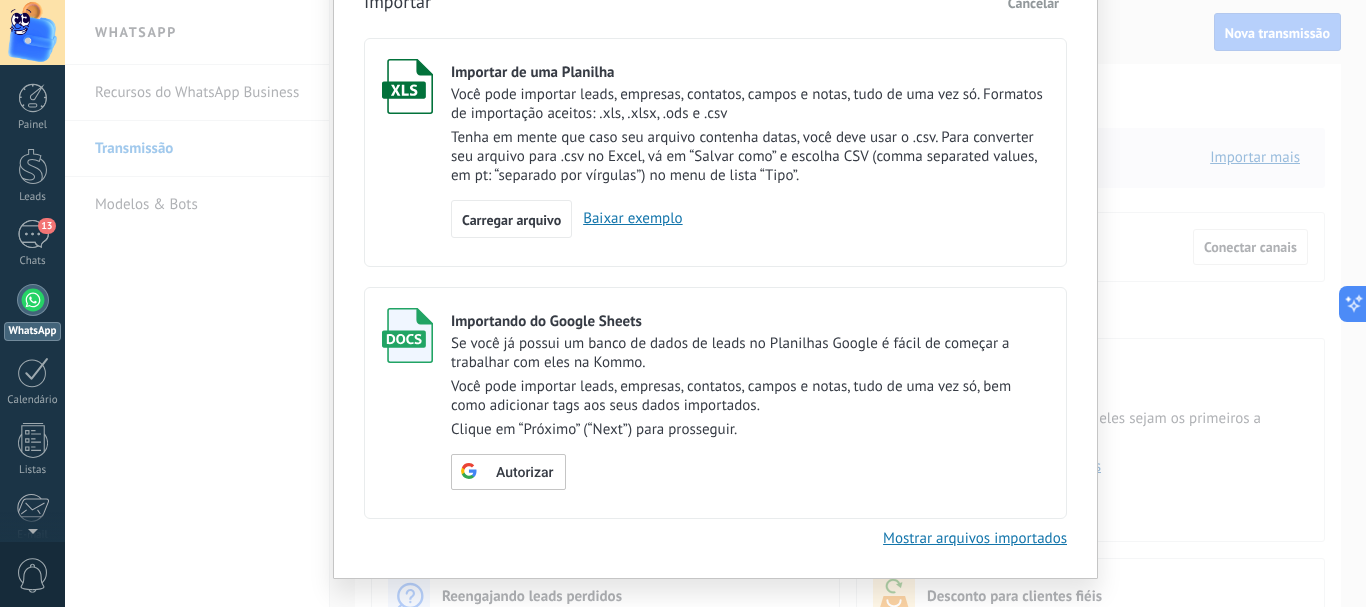 scroll, scrollTop: 140, scrollLeft: 0, axis: vertical 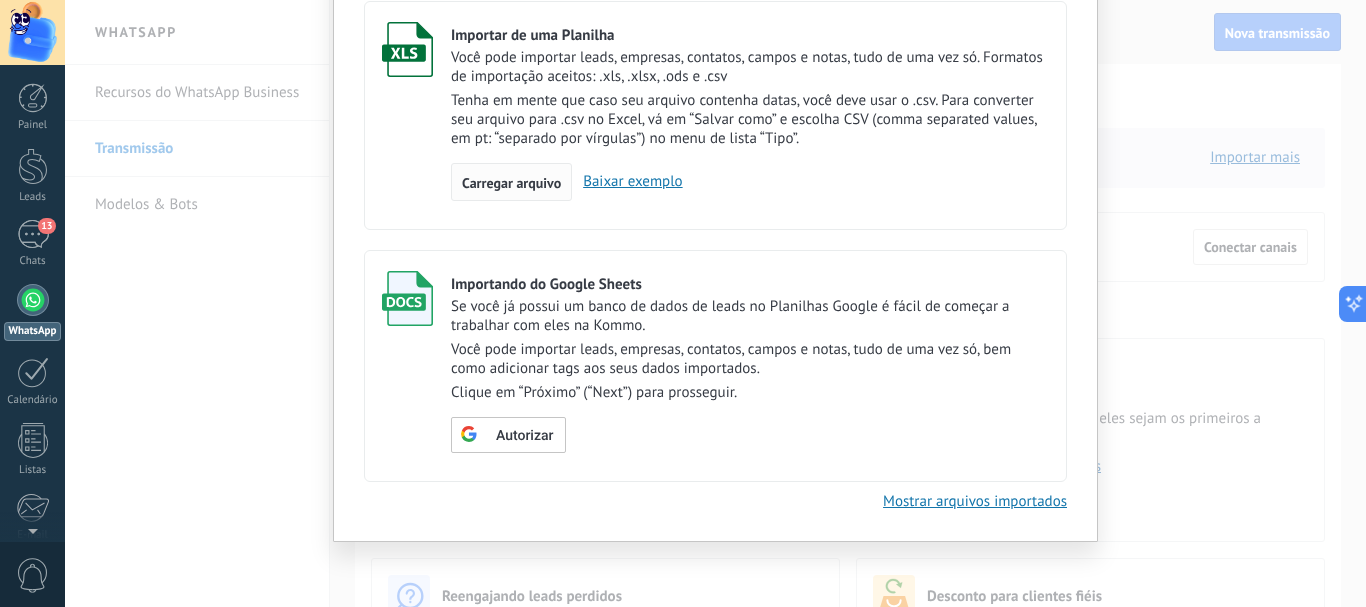 click on "Carregar arquivo" at bounding box center (511, 183) 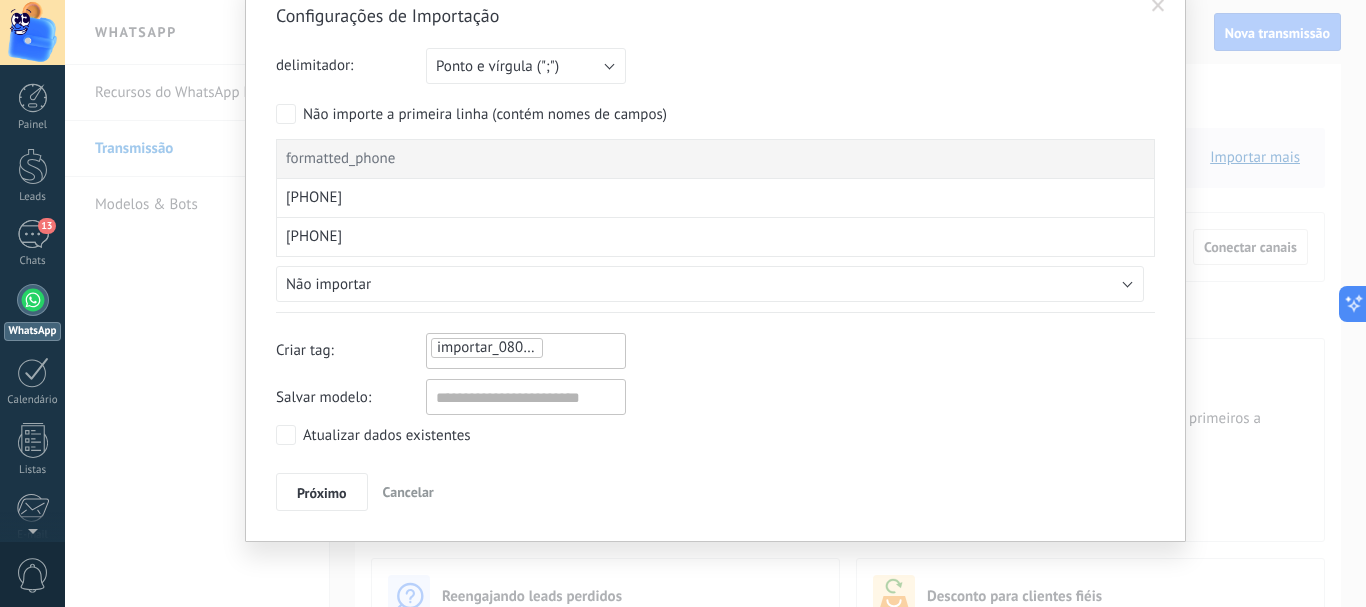 scroll, scrollTop: 86, scrollLeft: 0, axis: vertical 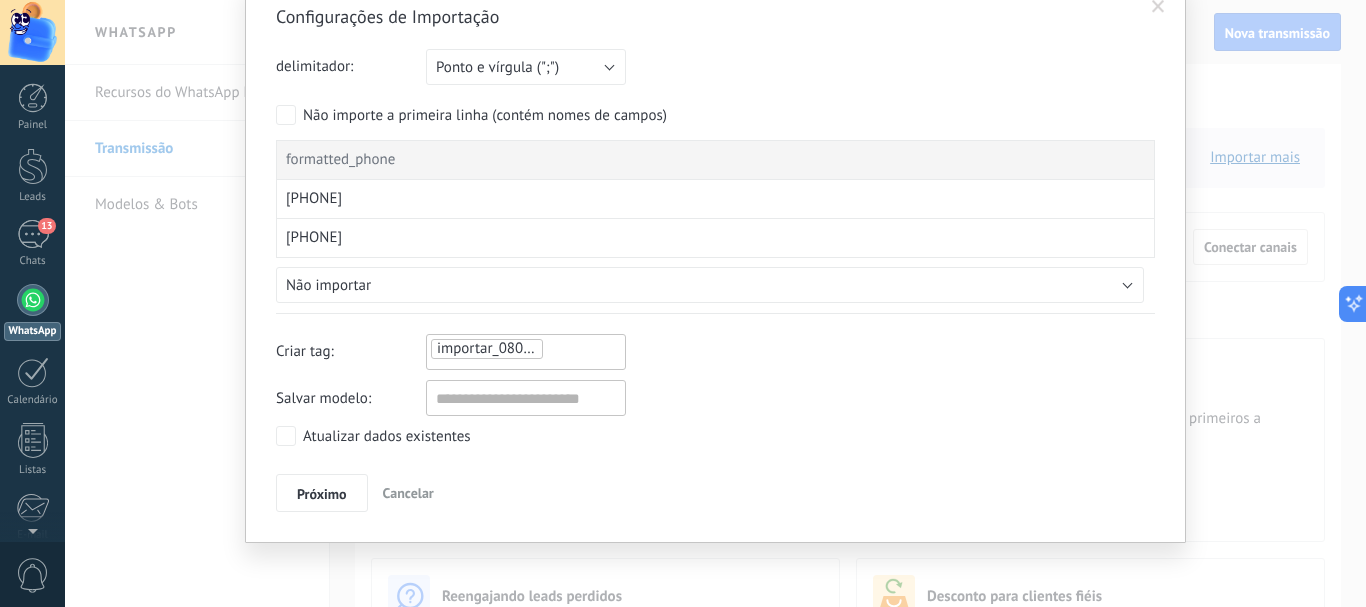 click on "importar_08072025_1042" at bounding box center [526, 349] 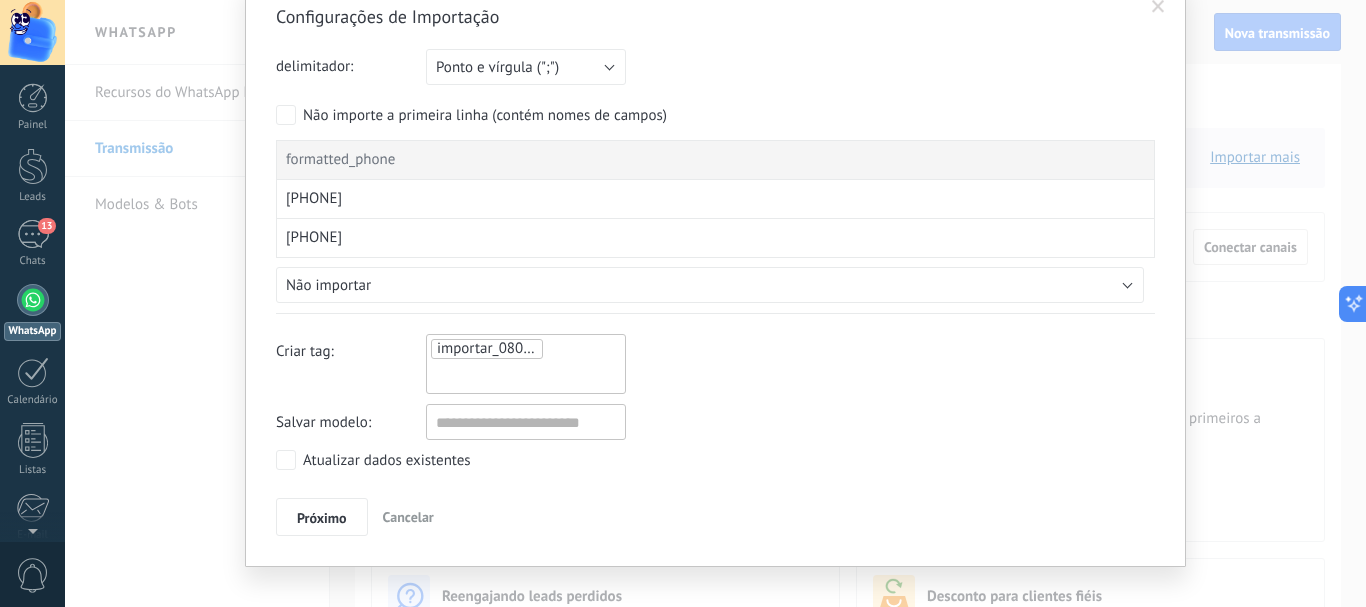 scroll, scrollTop: 110, scrollLeft: 0, axis: vertical 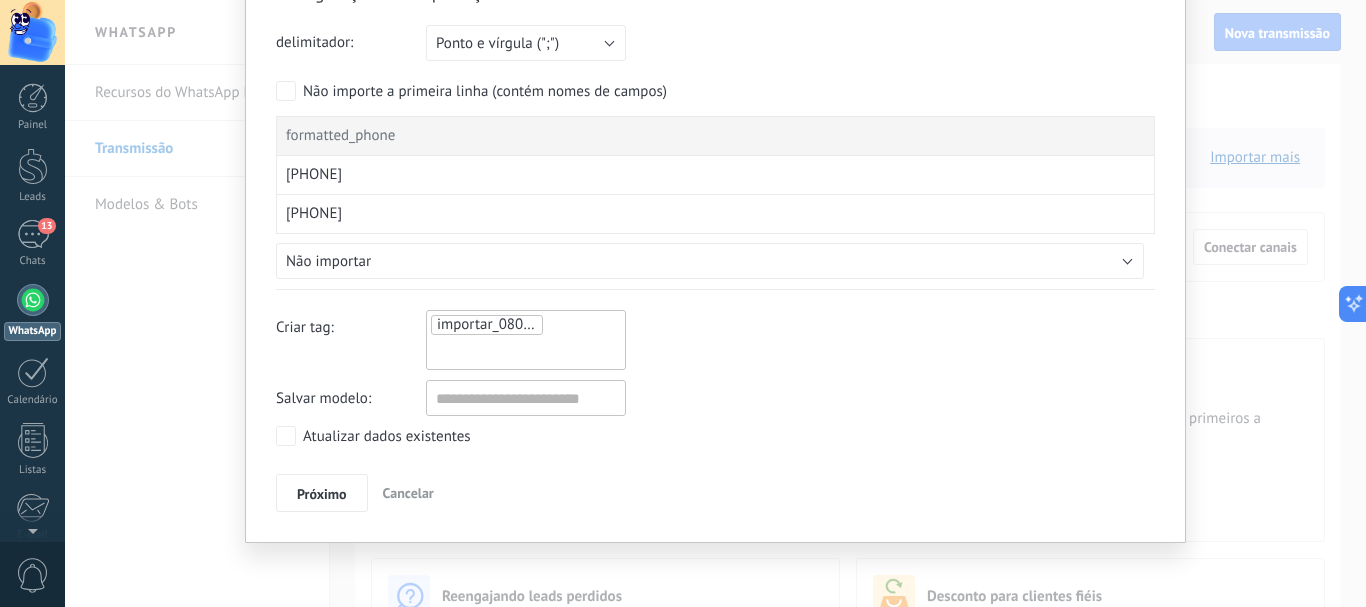 click on "Próximo" at bounding box center [322, 493] 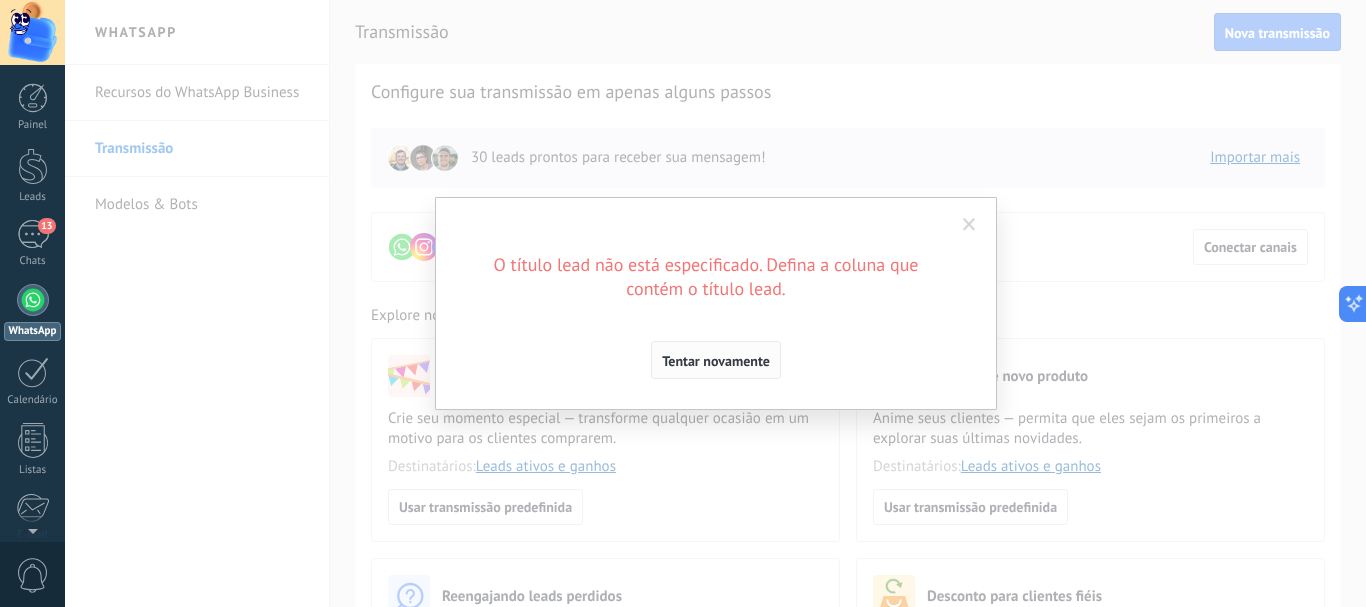 click on "Tentar novamente" at bounding box center (716, 361) 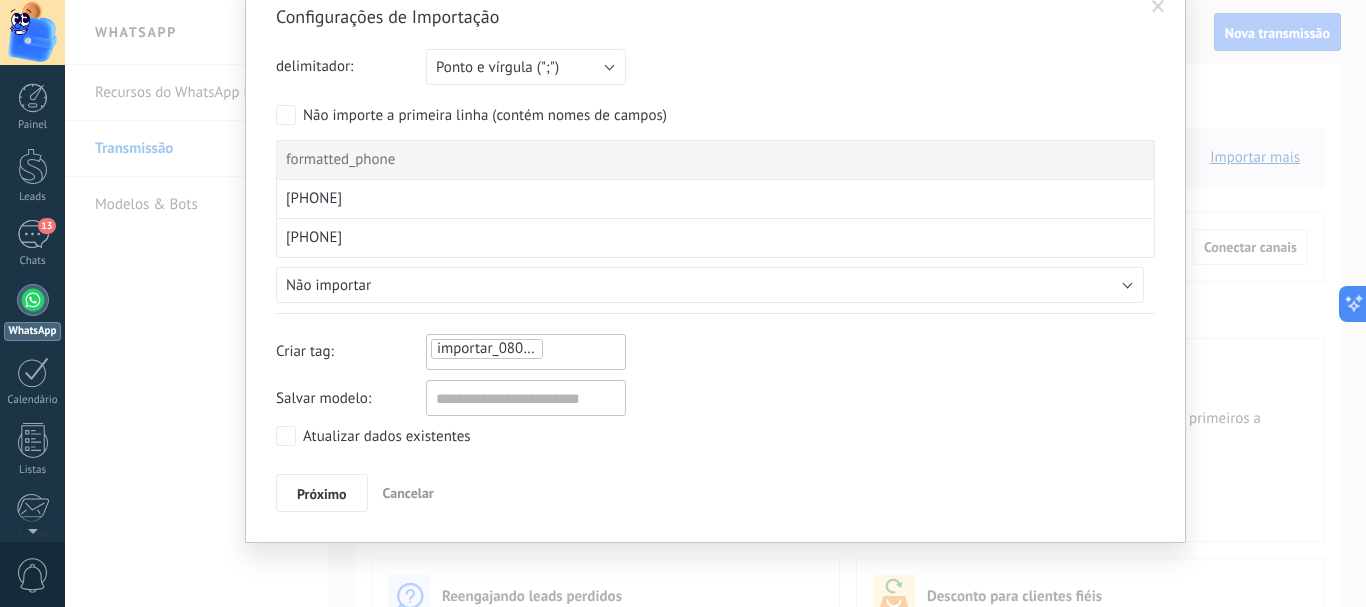 scroll, scrollTop: 0, scrollLeft: 0, axis: both 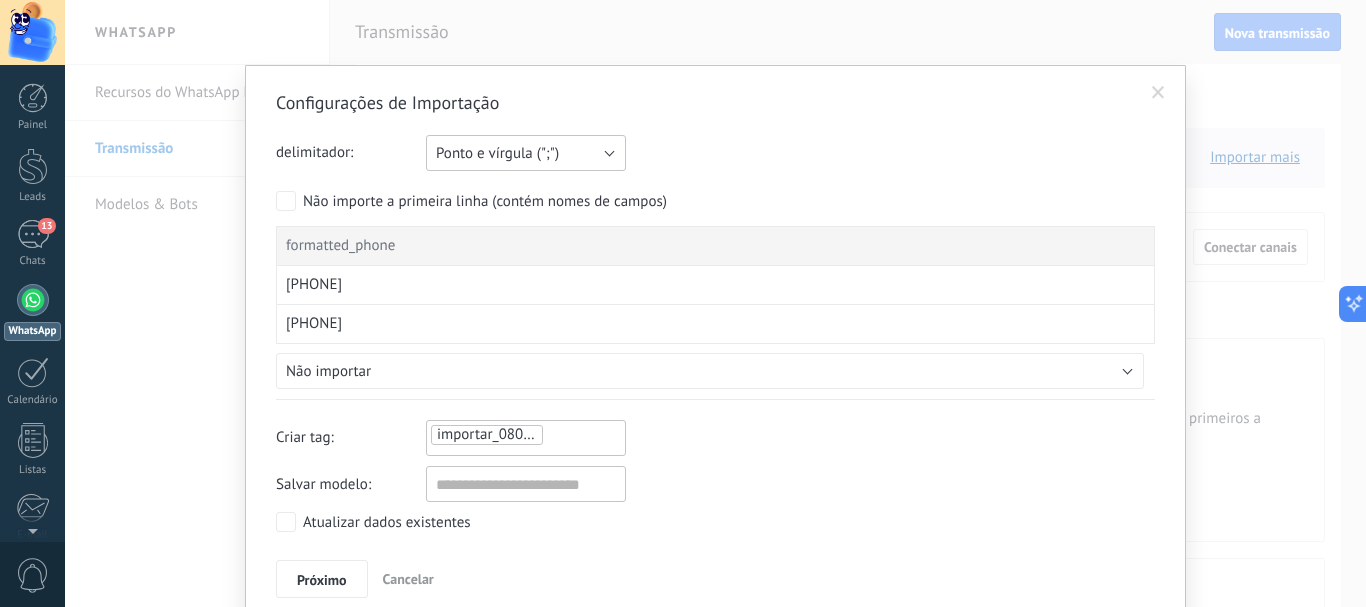 click on "Ponto e vírgula (";")" at bounding box center (497, 153) 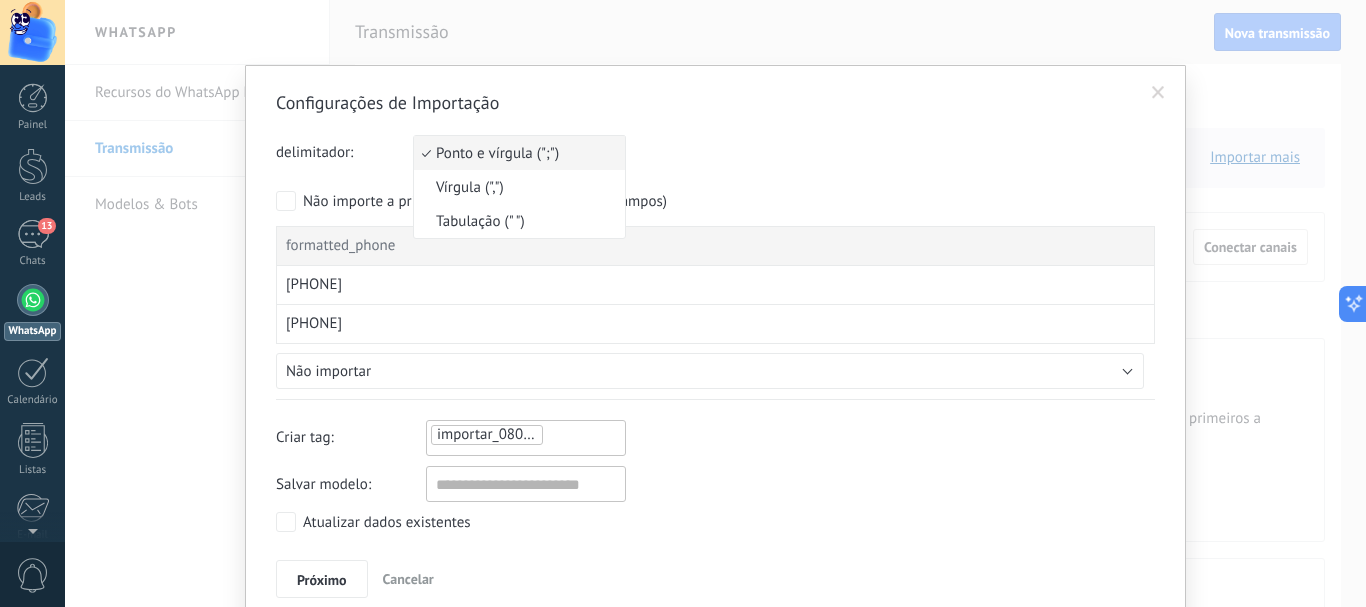 click on "Ponto e vírgula (";")" at bounding box center [516, 153] 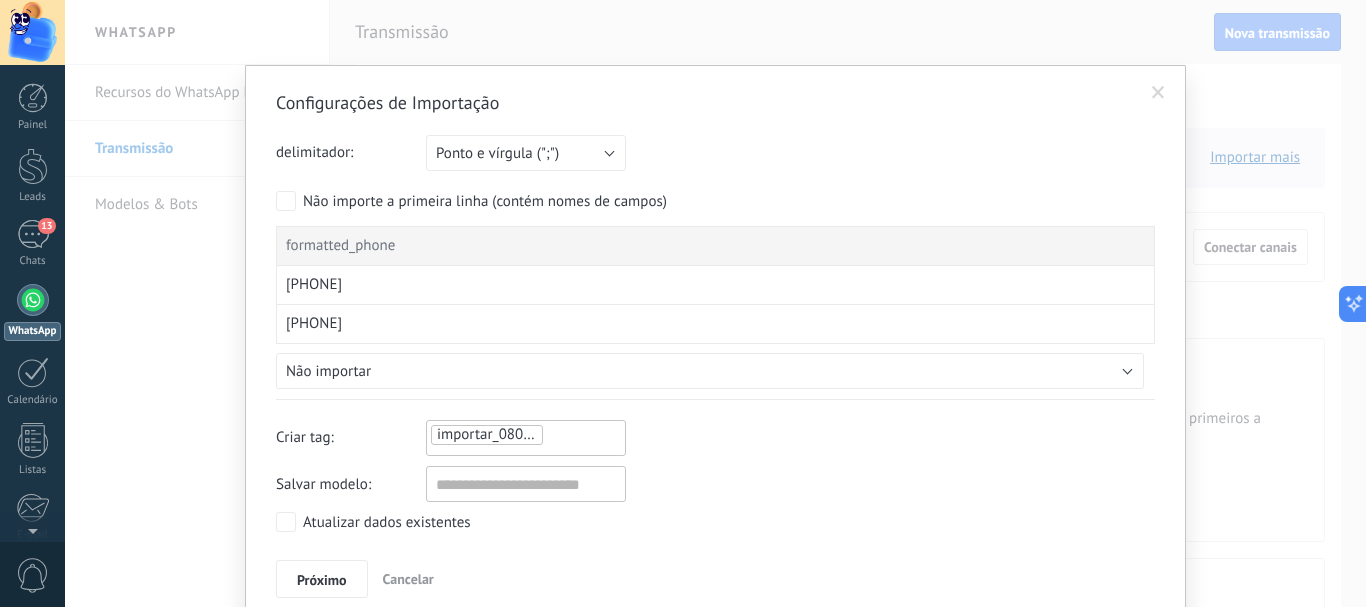 click on "[PHONE]" at bounding box center (314, 285) 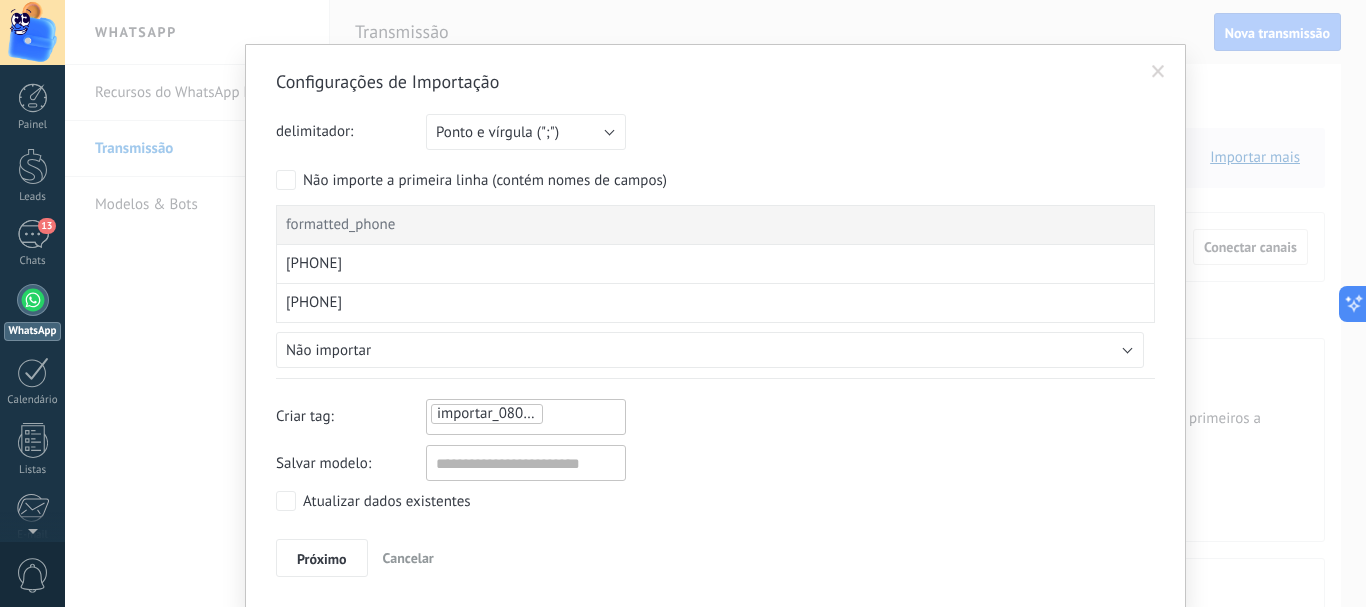 scroll, scrollTop: 86, scrollLeft: 0, axis: vertical 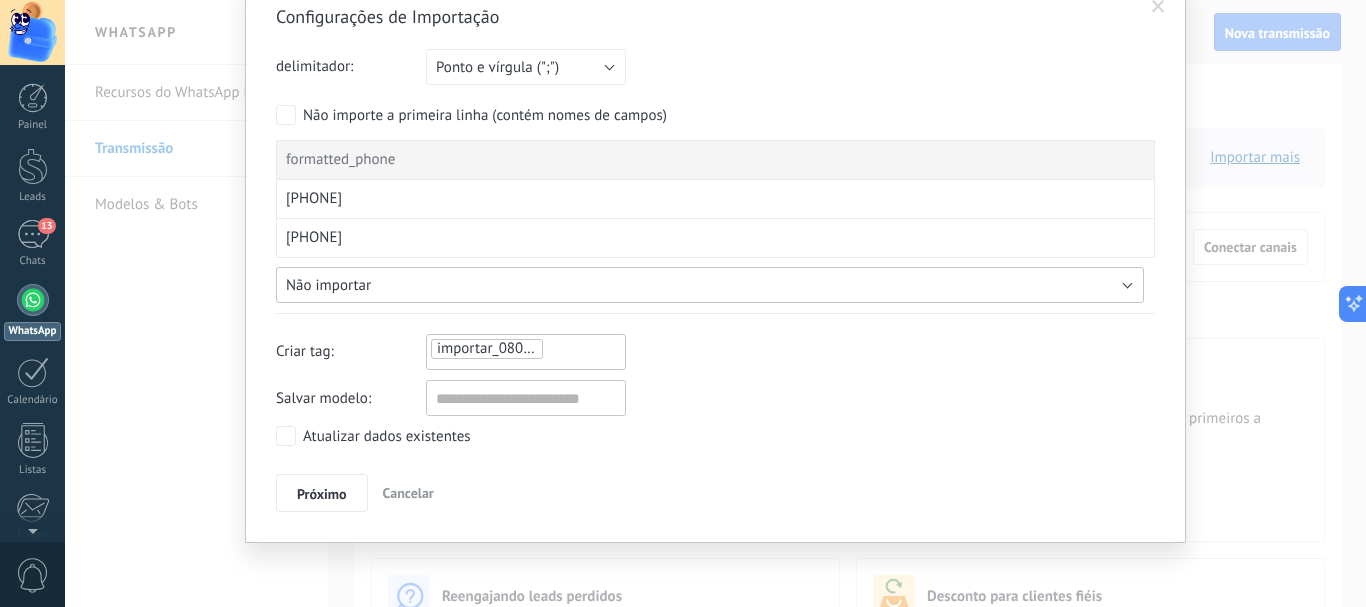 click on "Não importar" at bounding box center [710, 285] 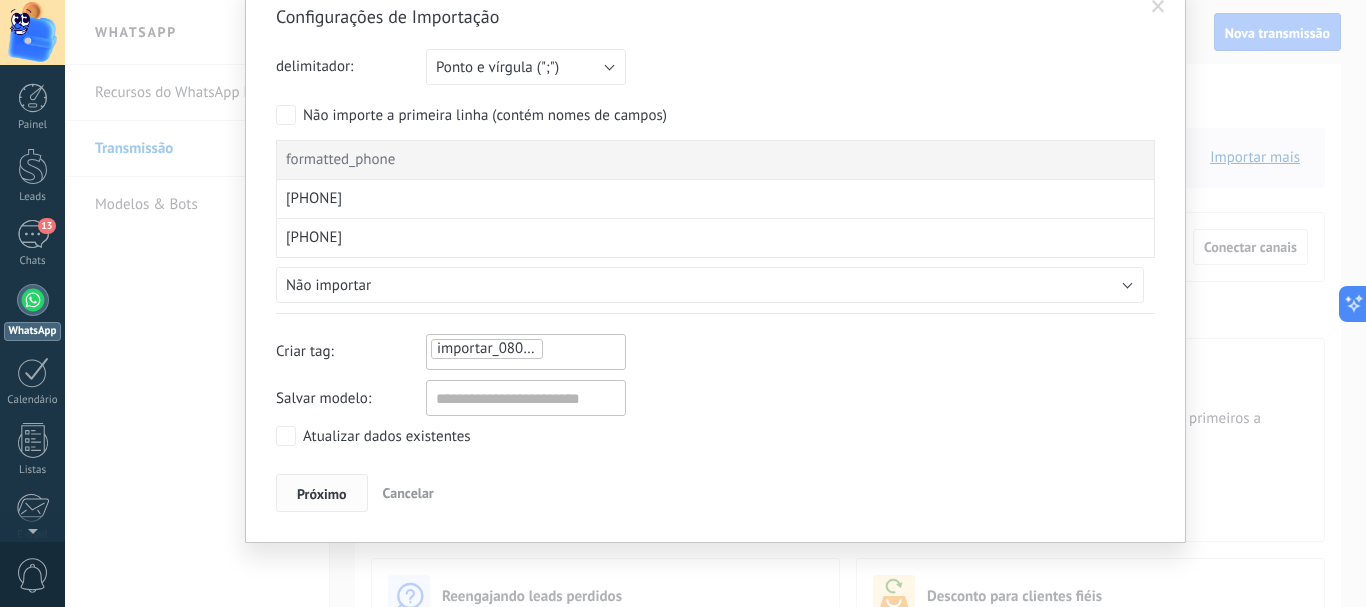 click on "Próximo" at bounding box center (322, 494) 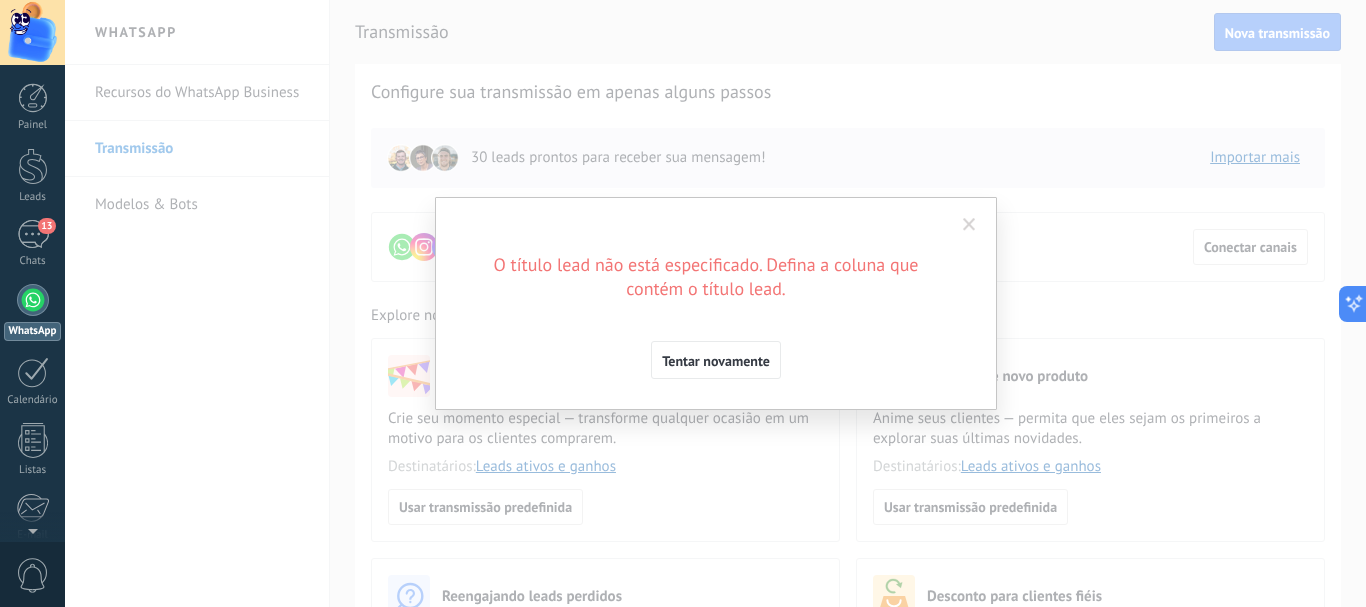 scroll, scrollTop: 0, scrollLeft: 0, axis: both 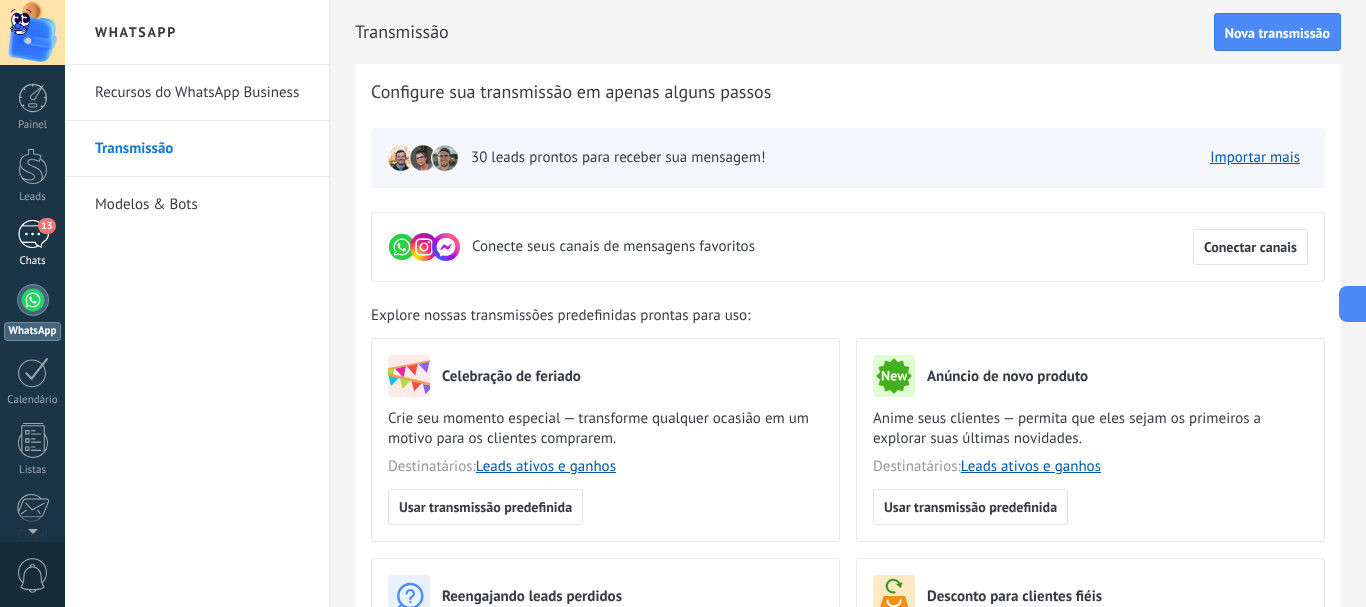 click on "13" at bounding box center (33, 234) 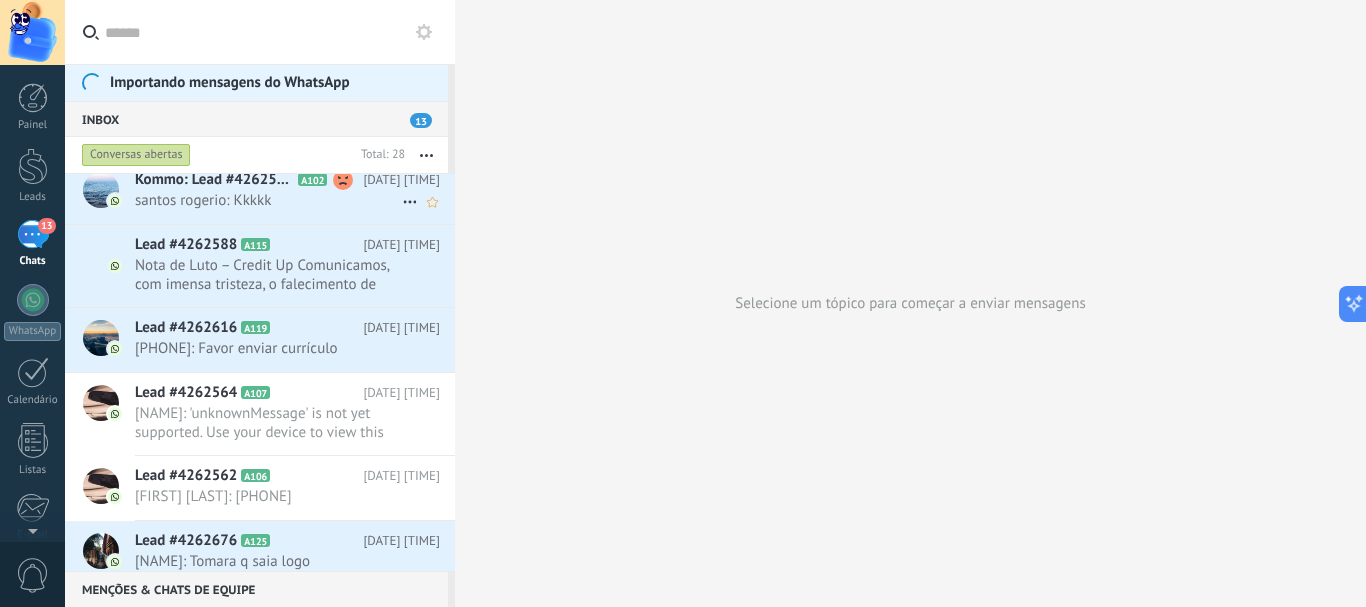 scroll, scrollTop: 1516, scrollLeft: 0, axis: vertical 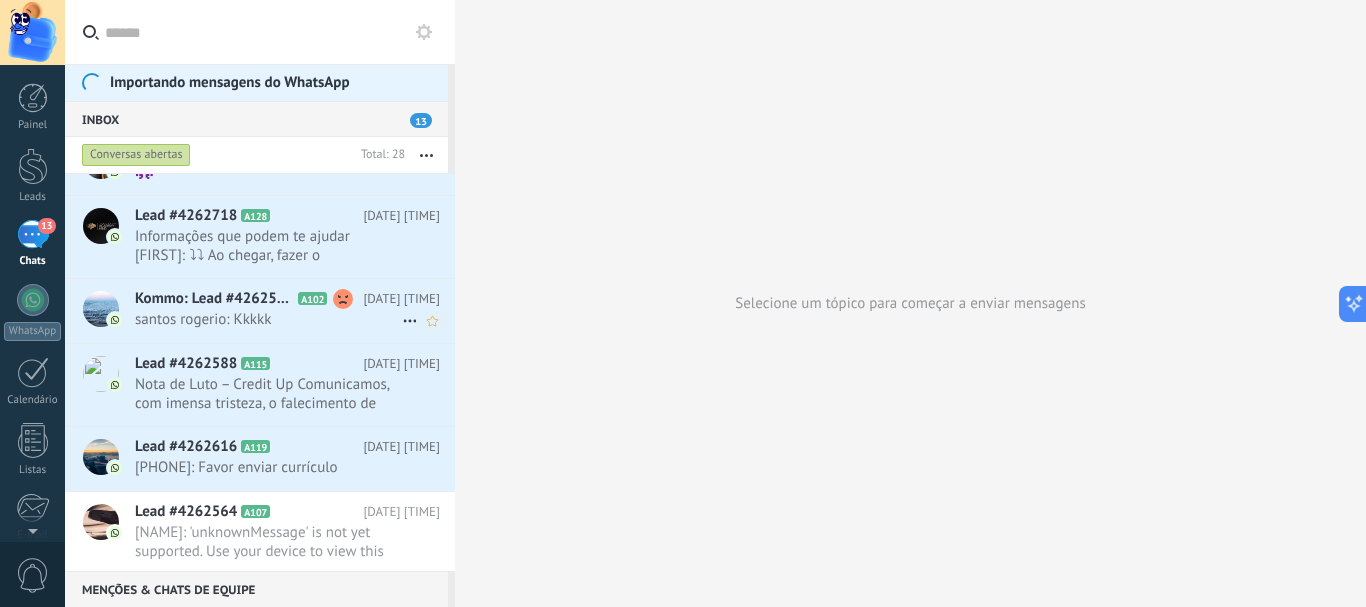 click on "santos rogerio: Kkkkk" at bounding box center (268, 319) 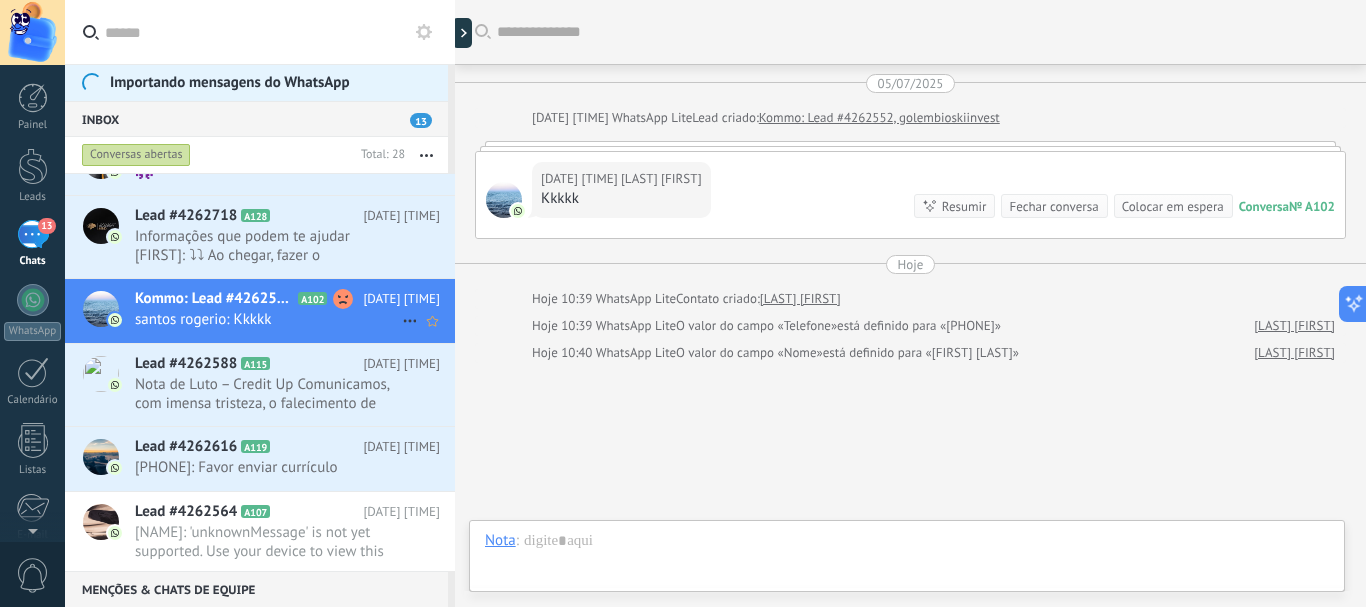 scroll, scrollTop: 0, scrollLeft: 0, axis: both 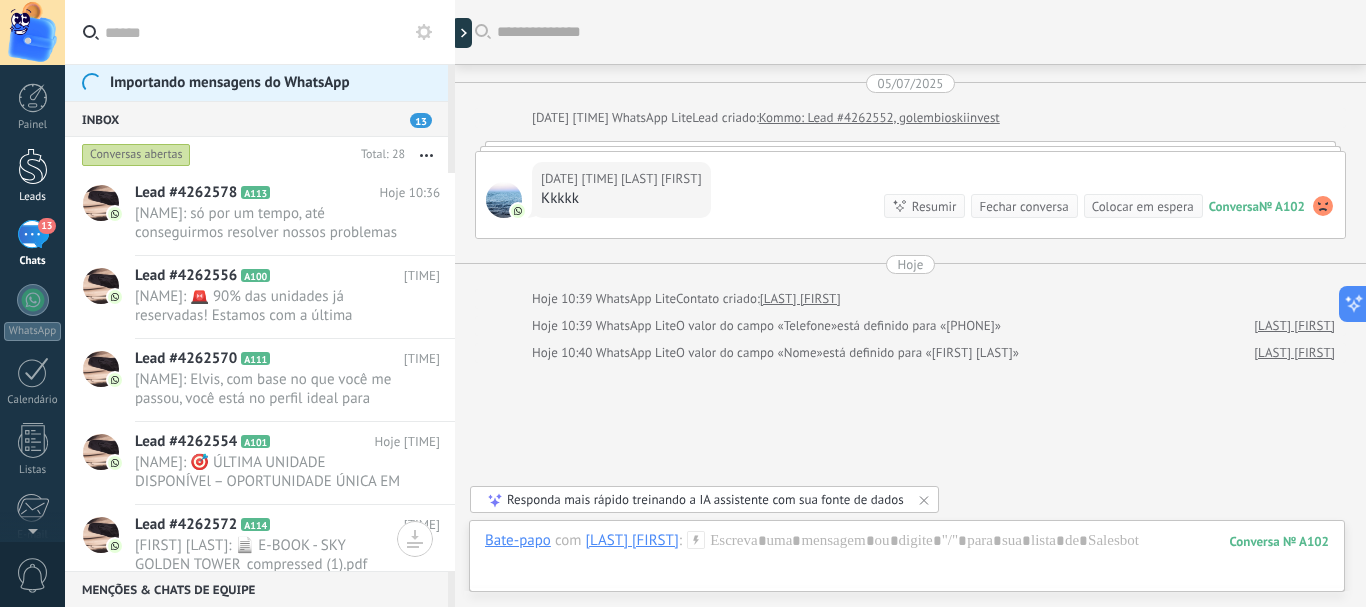 click at bounding box center (33, 166) 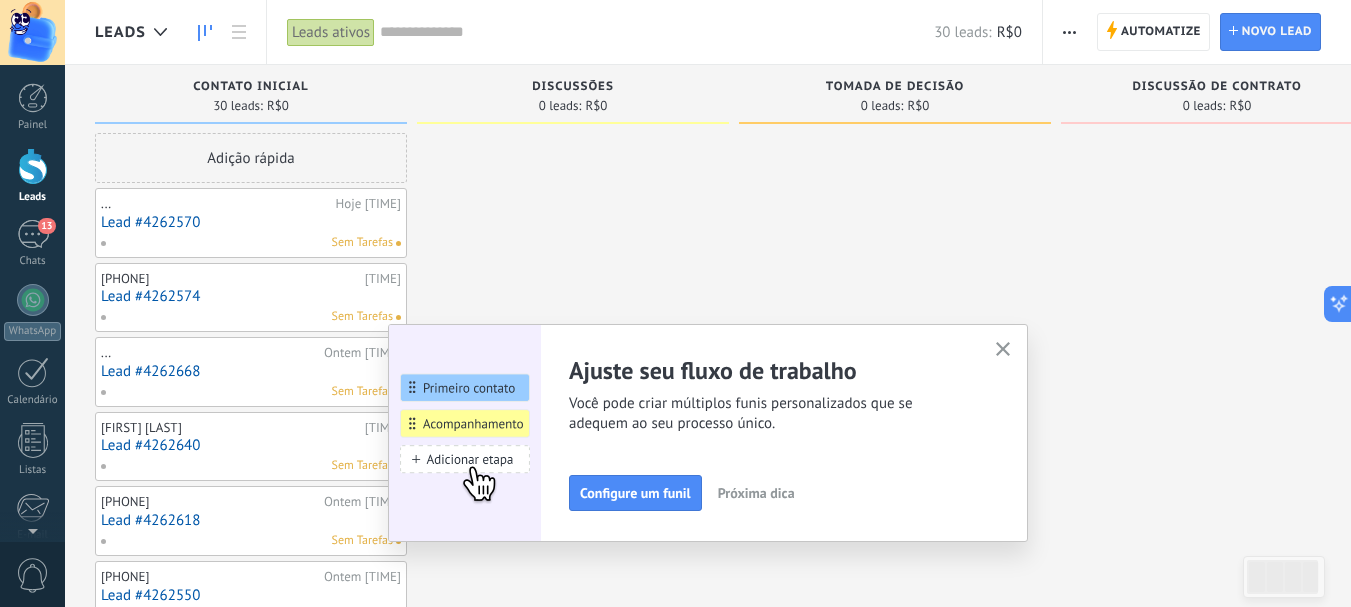 click on "Ajuste seu fluxo de trabalho Você pode criar múltiplos funis personalizados que se adequem ao seu processo único. Configure um funil Próxima dica Obtenha leads com poucos clicks Você pode conversar com seus leads pela caixa de entrada e pelo funil de vendas. Conecte mais fontes Próxima dica Precisa de ajuda de expert? Nossos parceiros oficiais podem fazer tudo desde consultoria até desenvolvimento e mais! Contrate um parceiro Kommo Próxima dica" at bounding box center (708, 433) 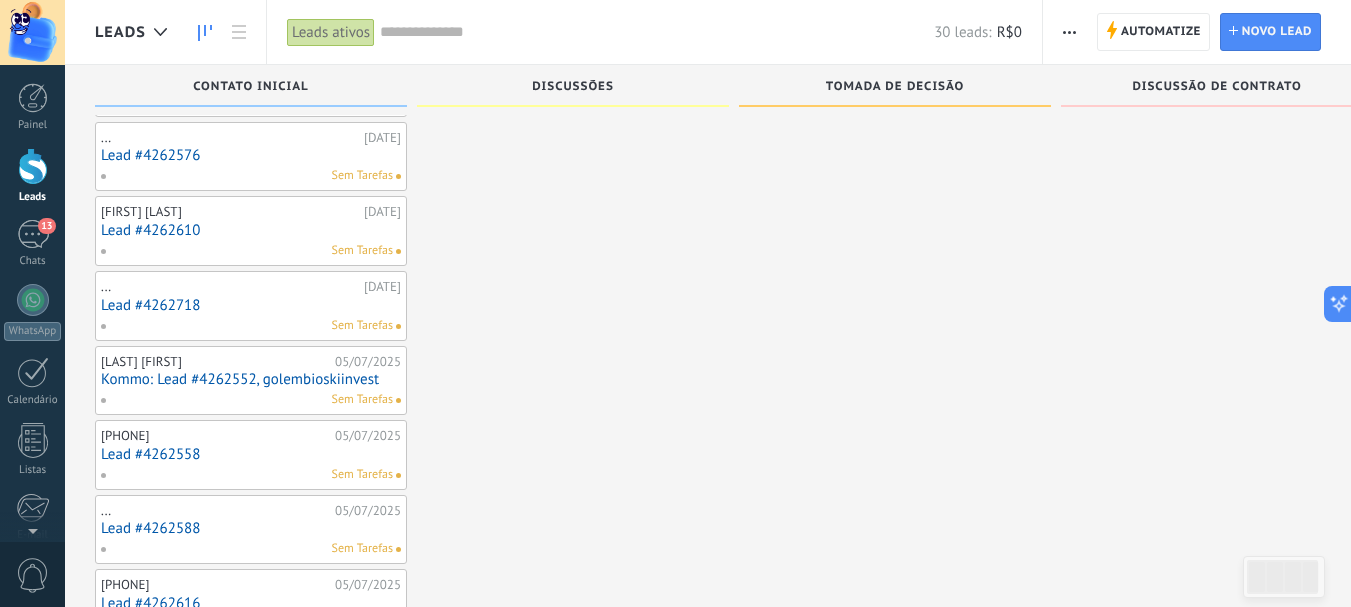 scroll, scrollTop: 0, scrollLeft: 0, axis: both 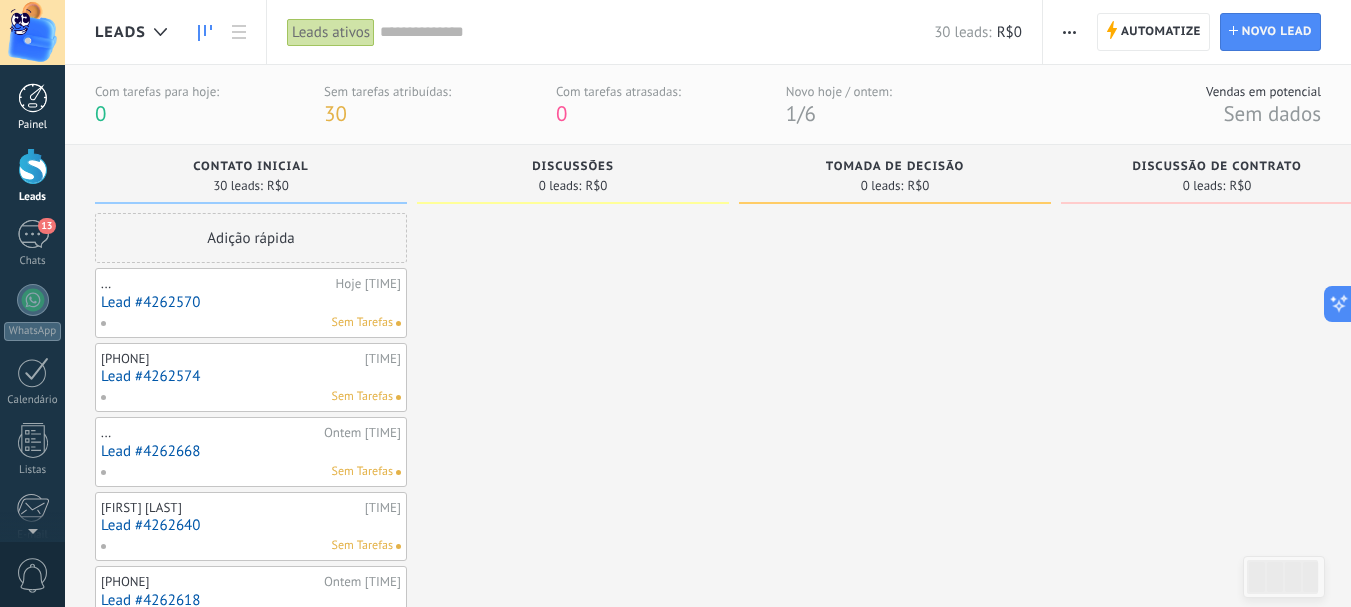 click at bounding box center (33, 98) 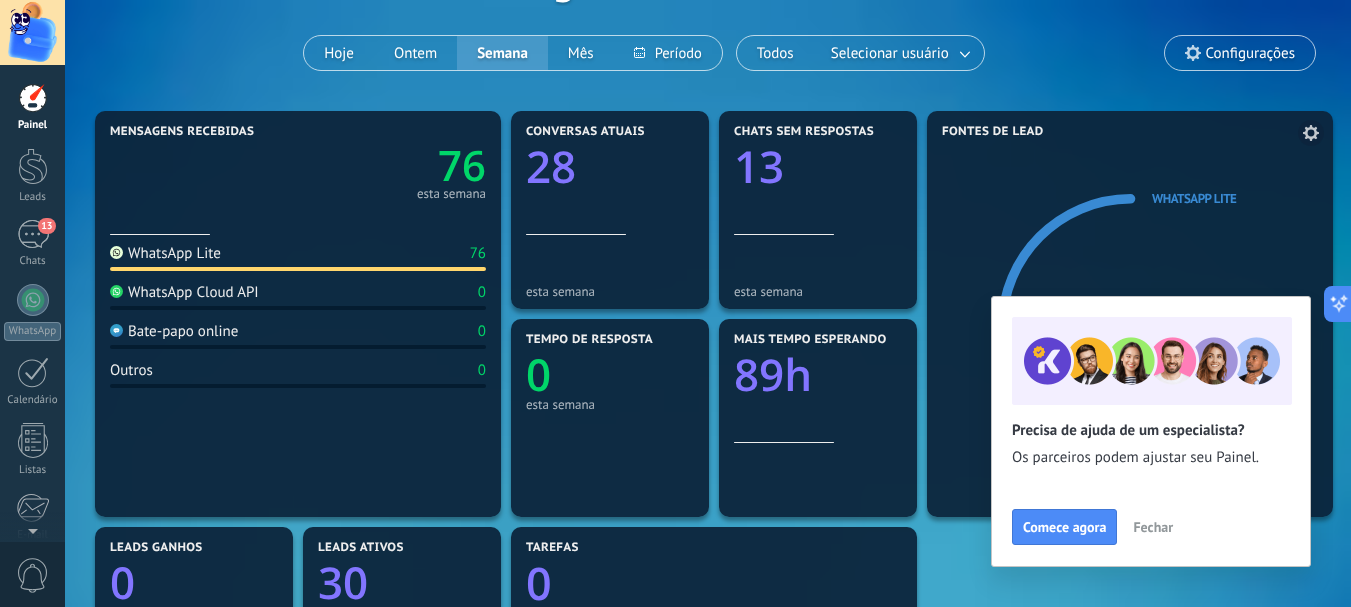 scroll, scrollTop: 0, scrollLeft: 0, axis: both 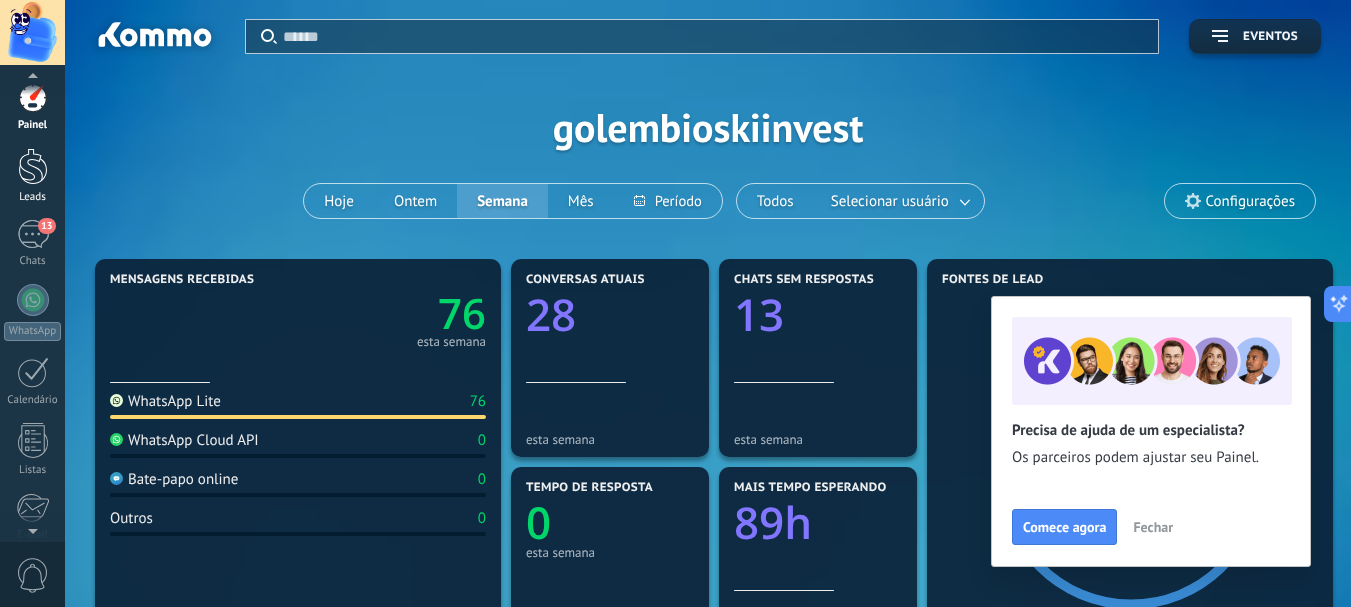 click at bounding box center (33, 166) 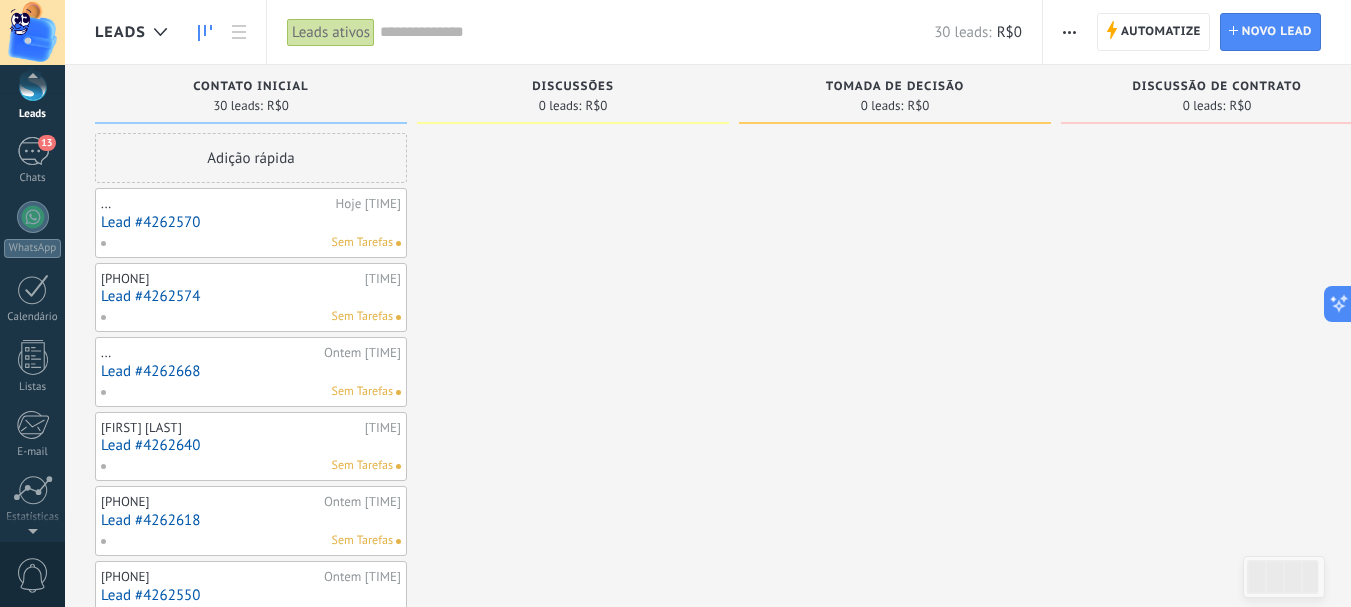 scroll, scrollTop: 225, scrollLeft: 0, axis: vertical 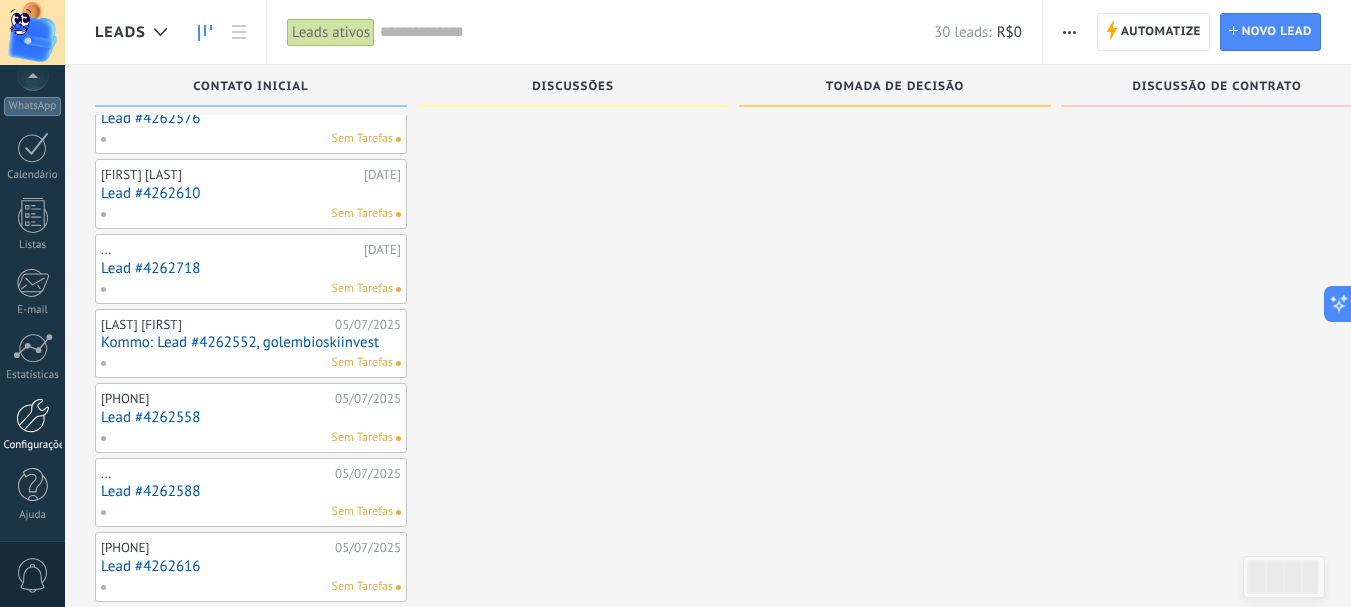 click at bounding box center [33, 415] 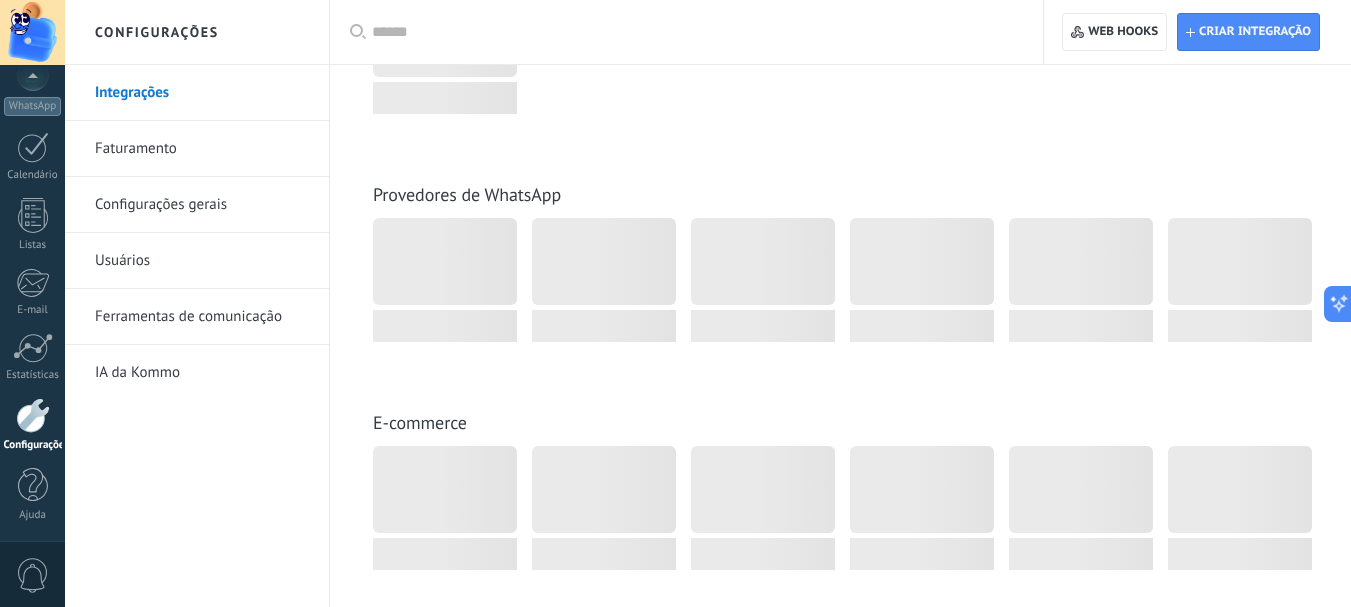 scroll, scrollTop: 0, scrollLeft: 0, axis: both 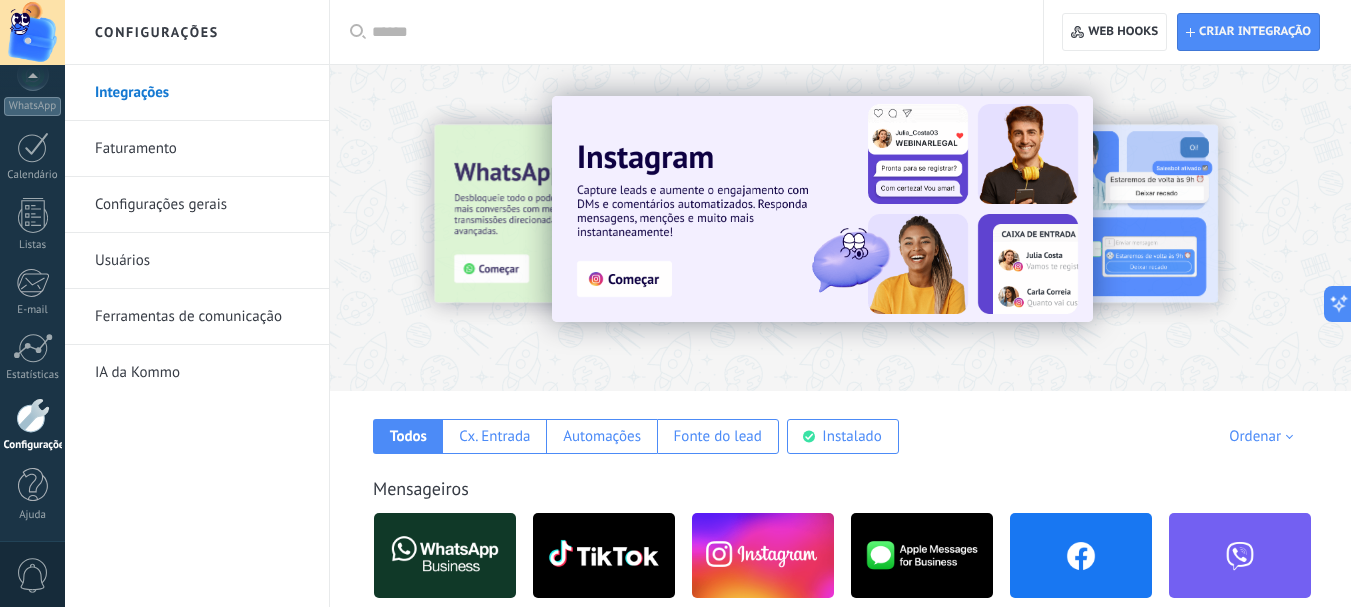click on "Faturamento" at bounding box center [202, 149] 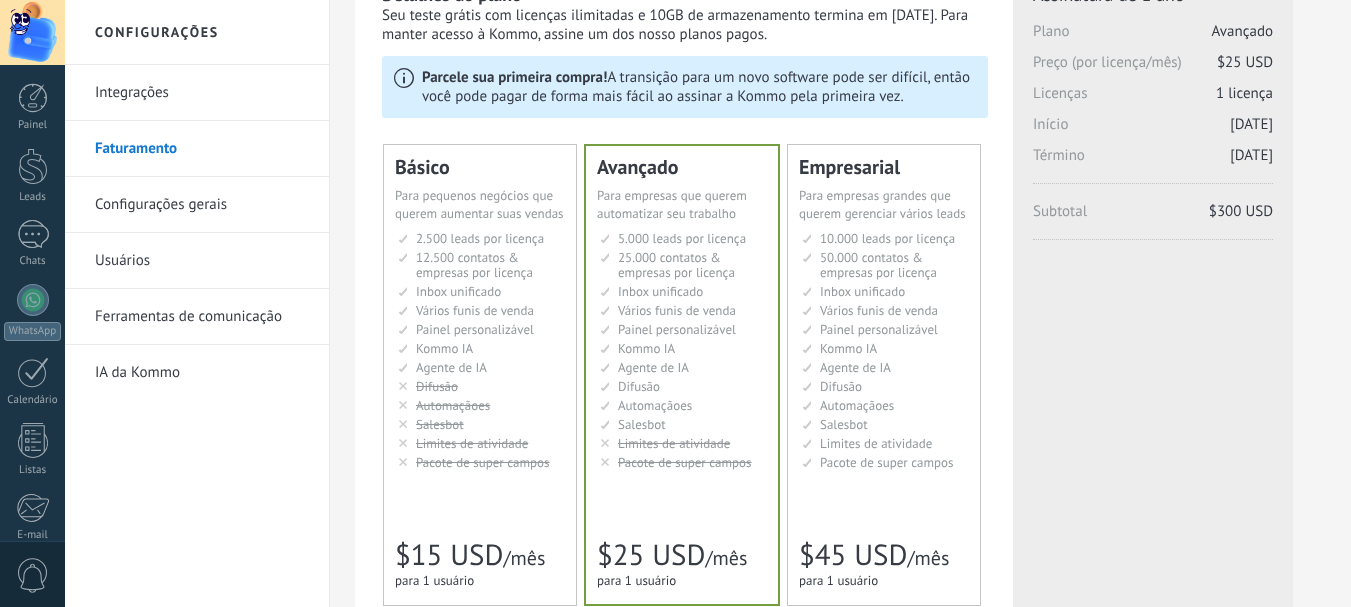 scroll, scrollTop: 100, scrollLeft: 0, axis: vertical 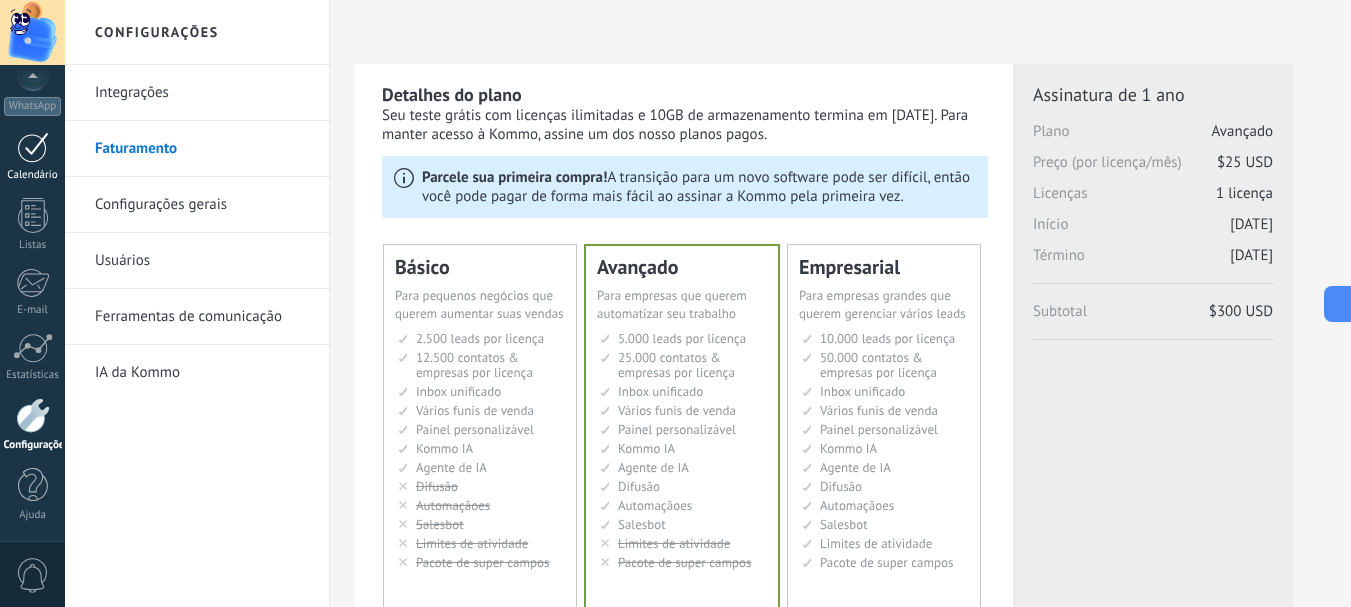 click on "Calendário" at bounding box center [32, 157] 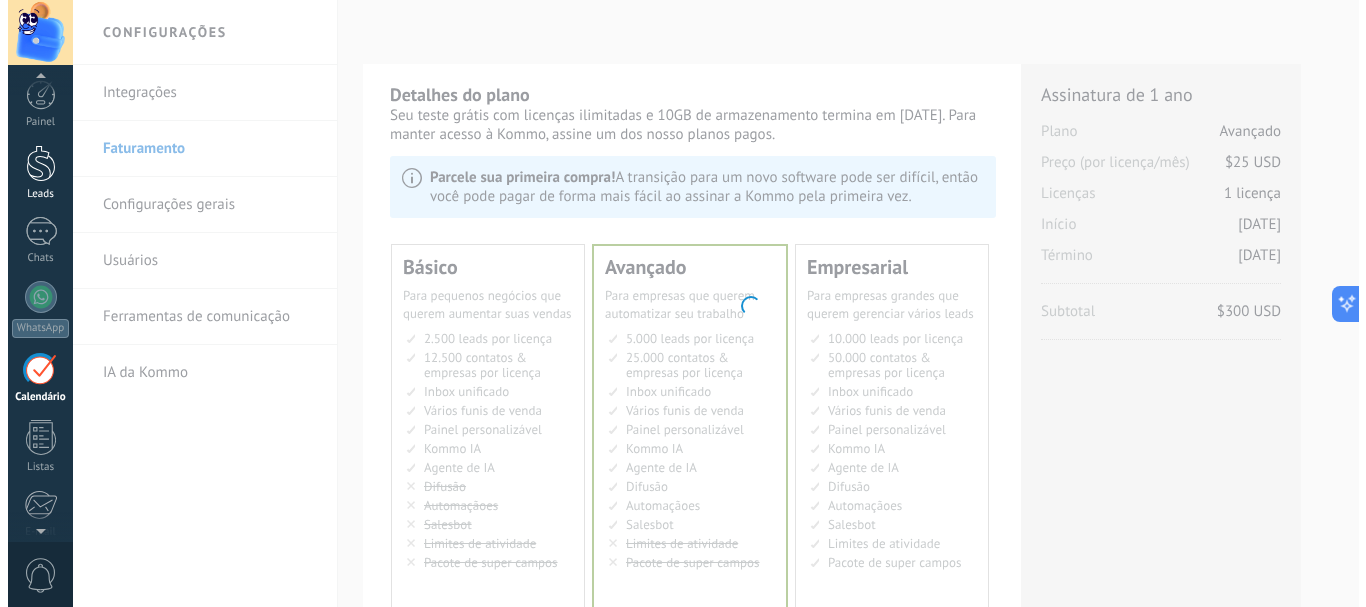 scroll, scrollTop: 0, scrollLeft: 0, axis: both 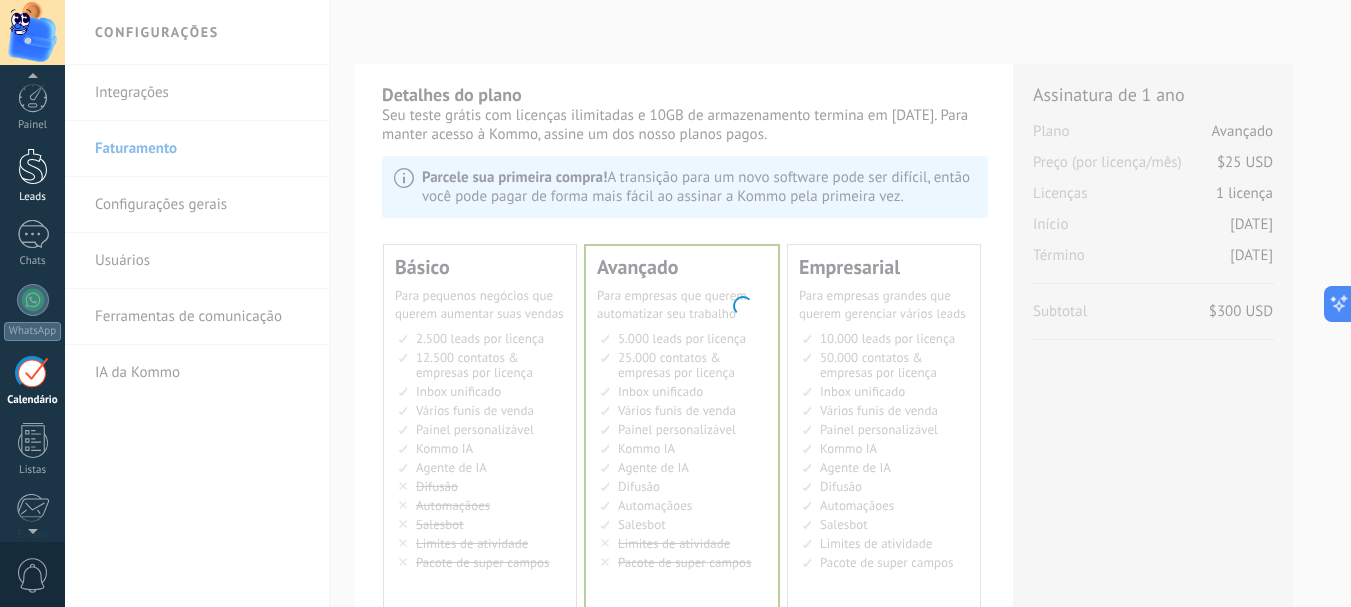 click at bounding box center (33, 166) 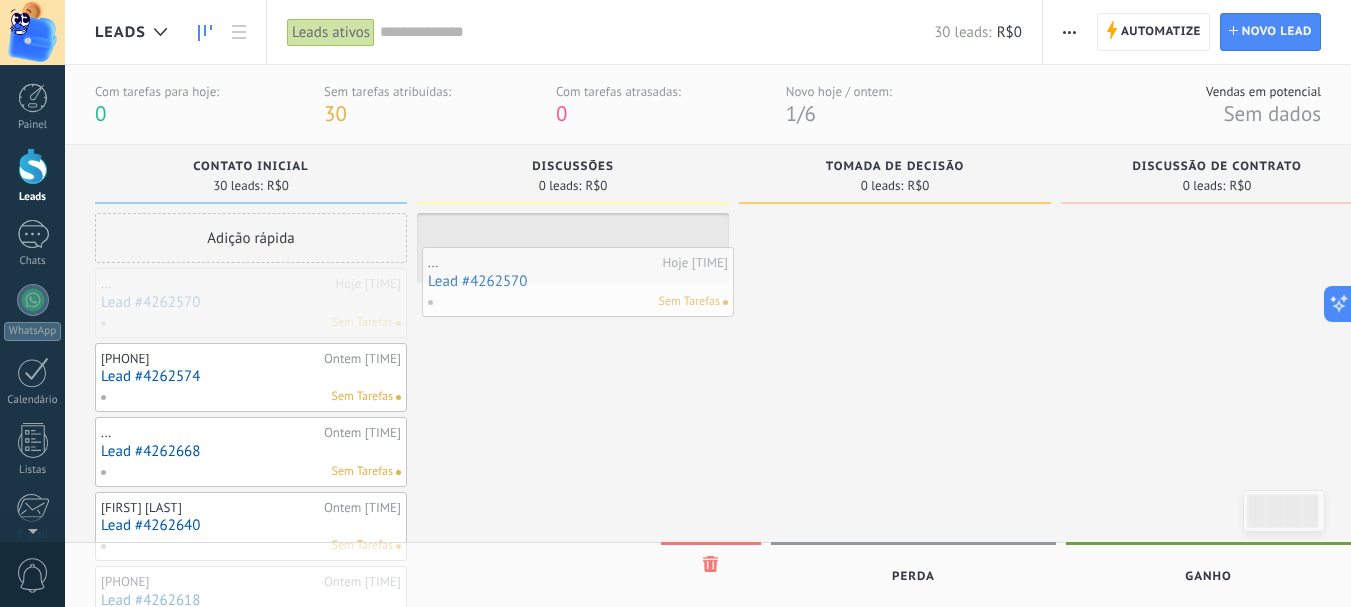drag, startPoint x: 519, startPoint y: 280, endPoint x: 584, endPoint y: 275, distance: 65.192024 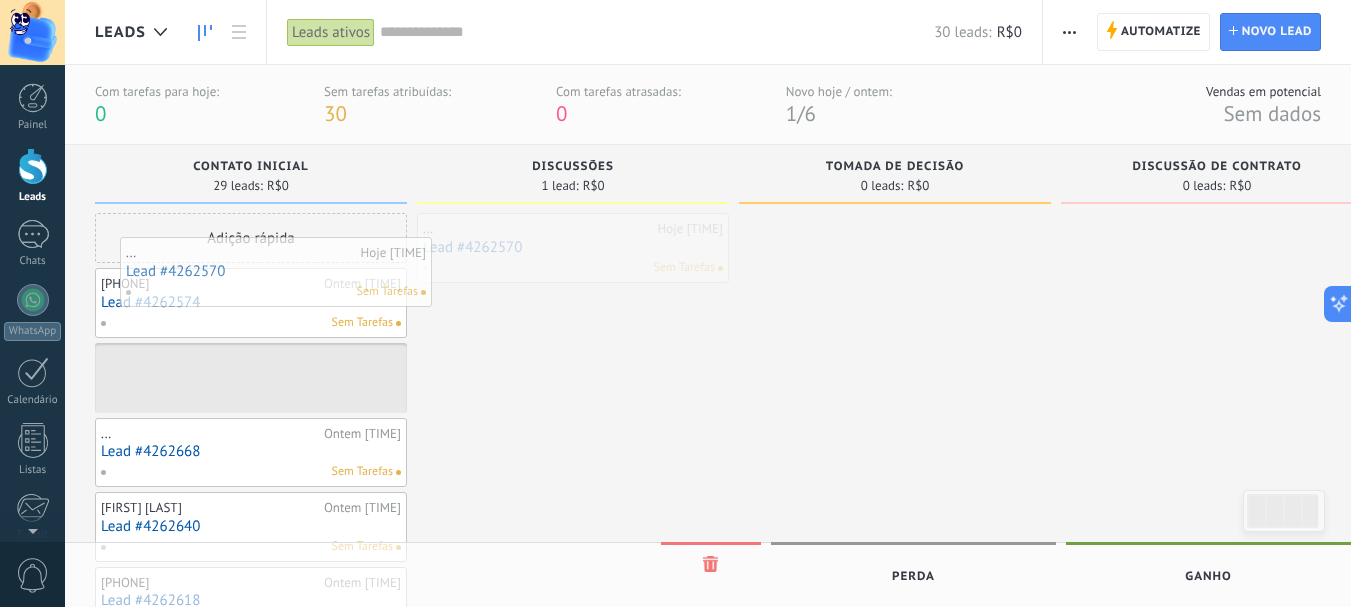 drag, startPoint x: 574, startPoint y: 255, endPoint x: 278, endPoint y: 279, distance: 296.97137 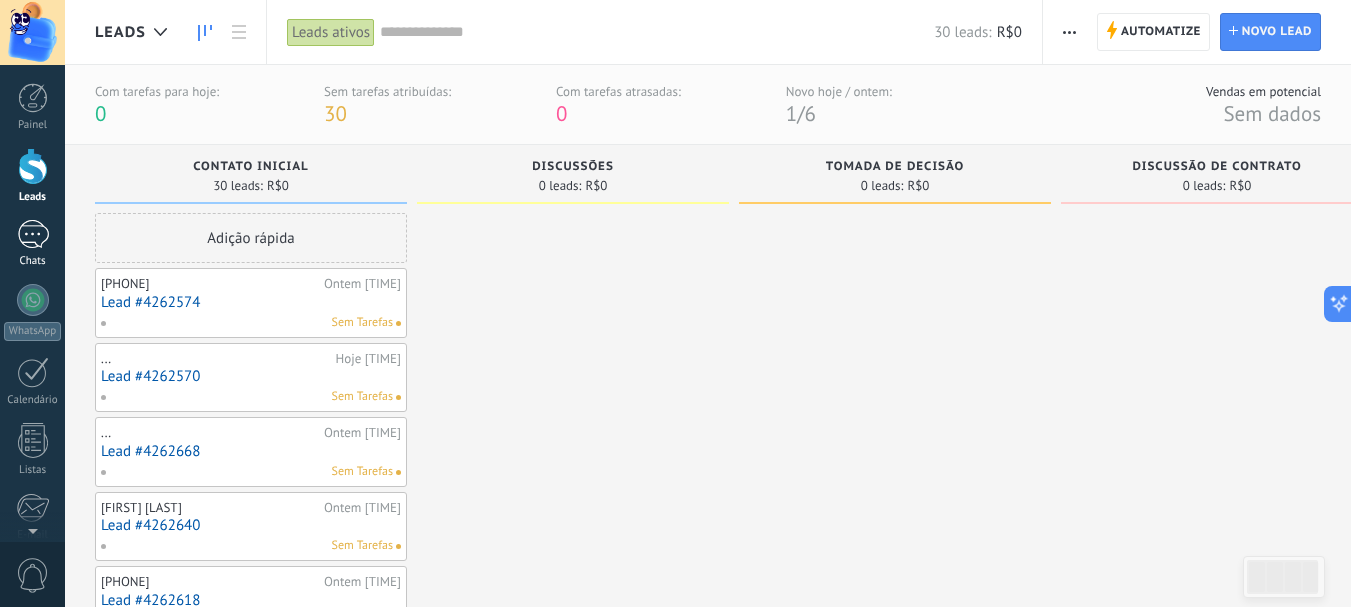click at bounding box center (33, 234) 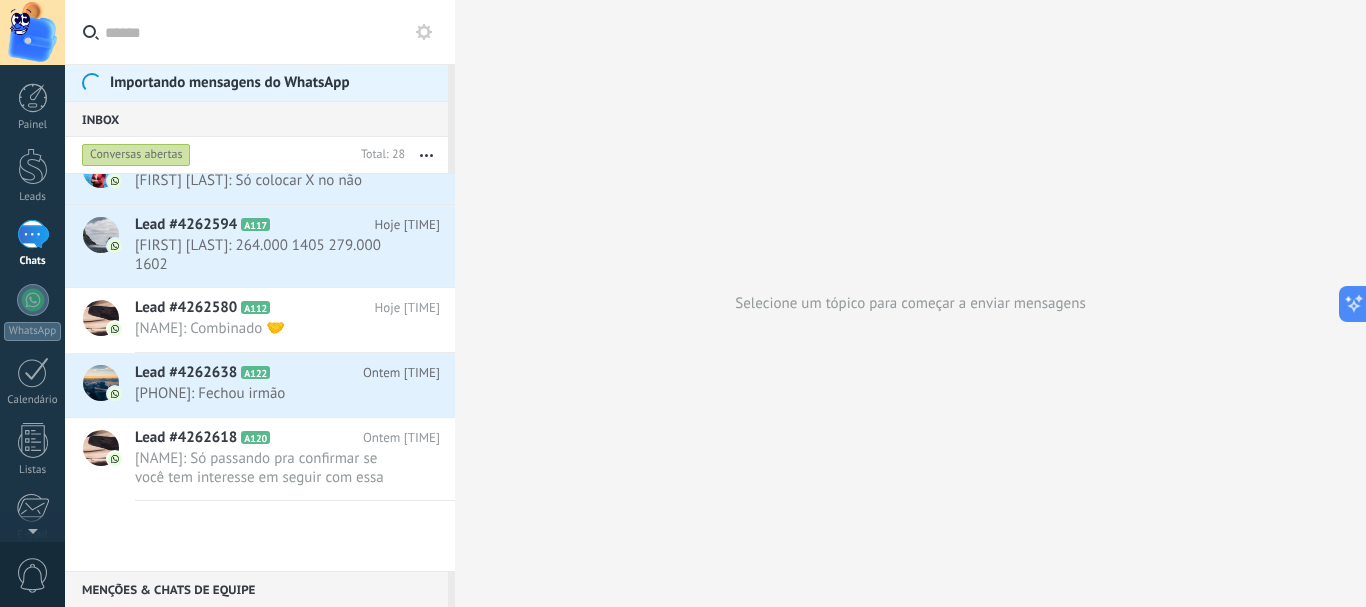 scroll, scrollTop: 0, scrollLeft: 0, axis: both 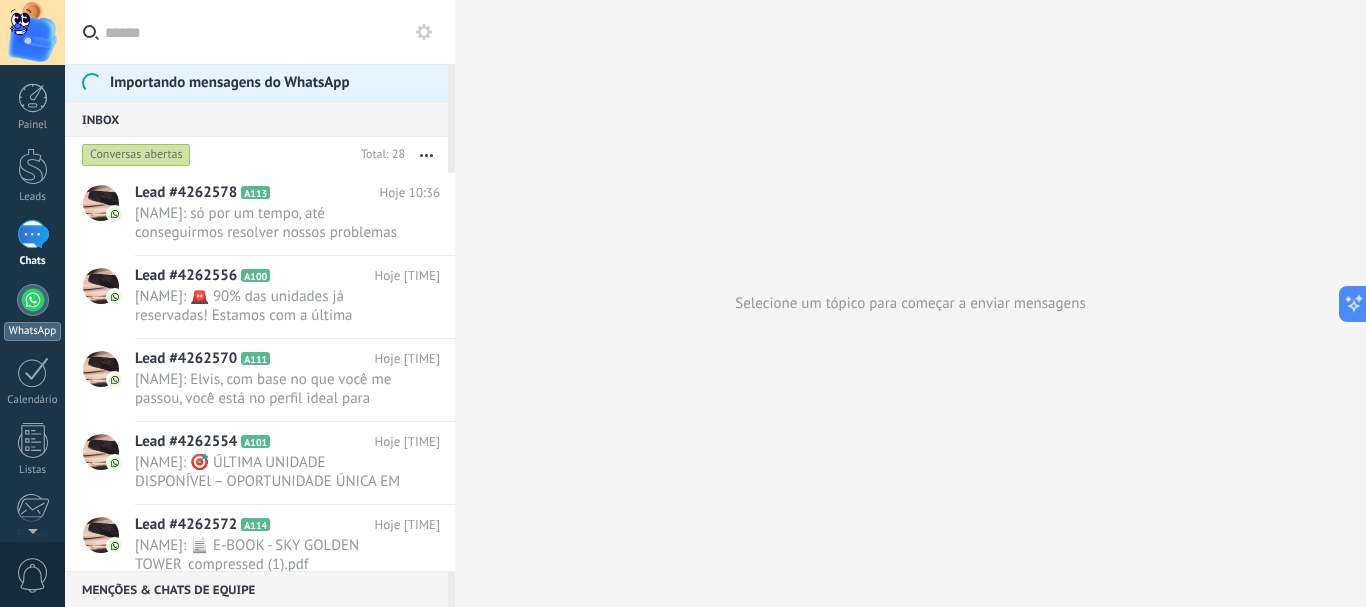 click at bounding box center (33, 300) 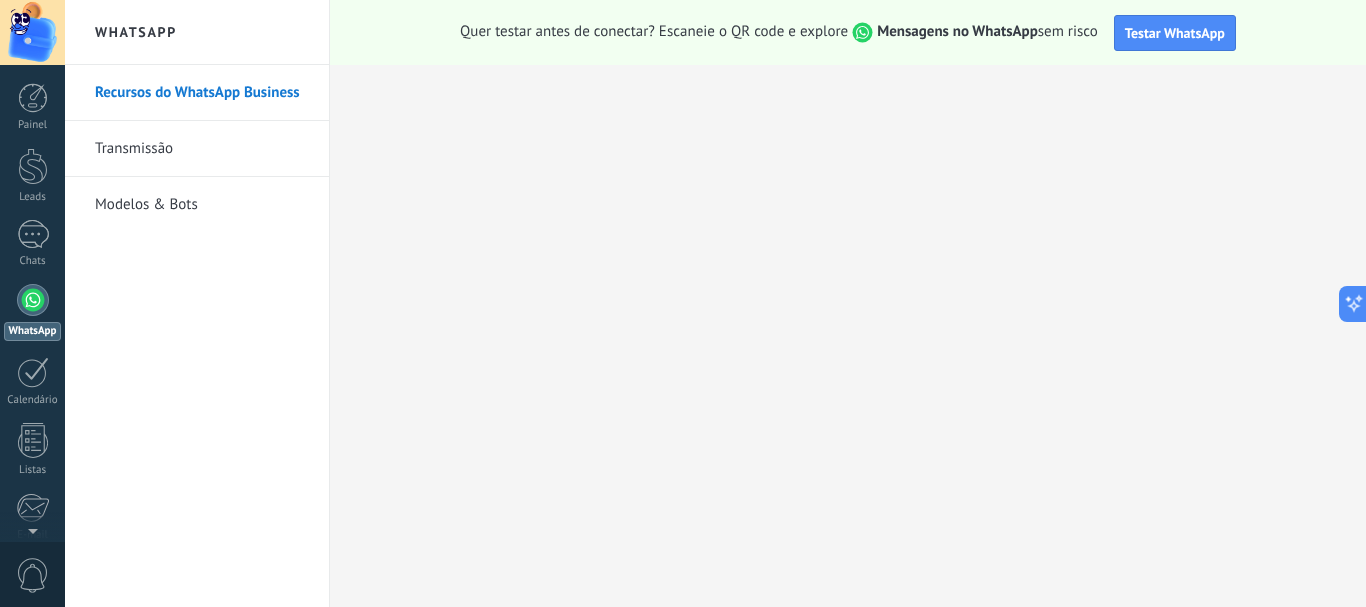click on "Modelos & Bots" at bounding box center [202, 205] 